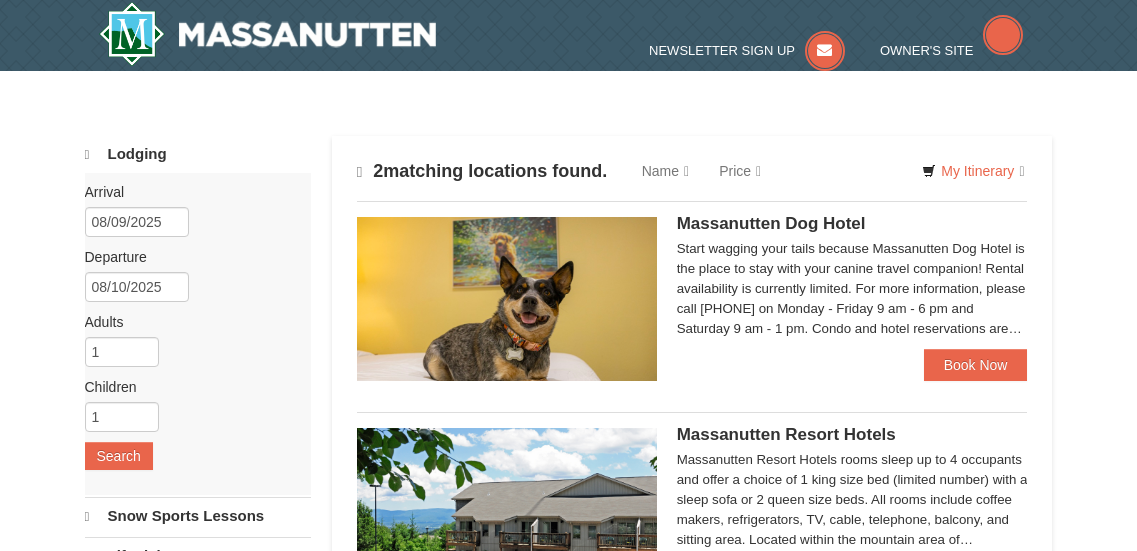 scroll, scrollTop: 0, scrollLeft: 0, axis: both 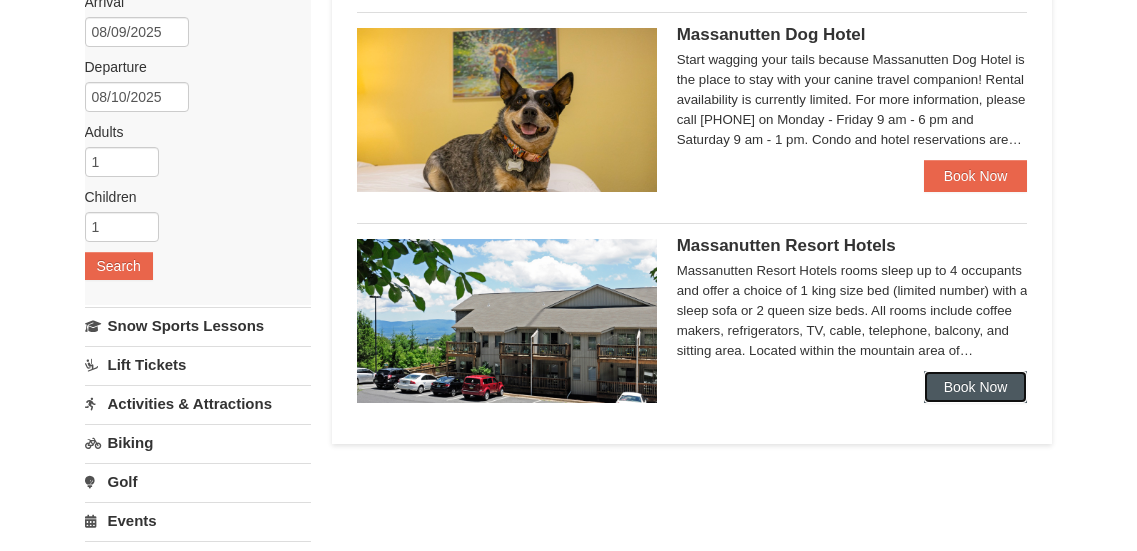 click on "Book Now" at bounding box center (976, 387) 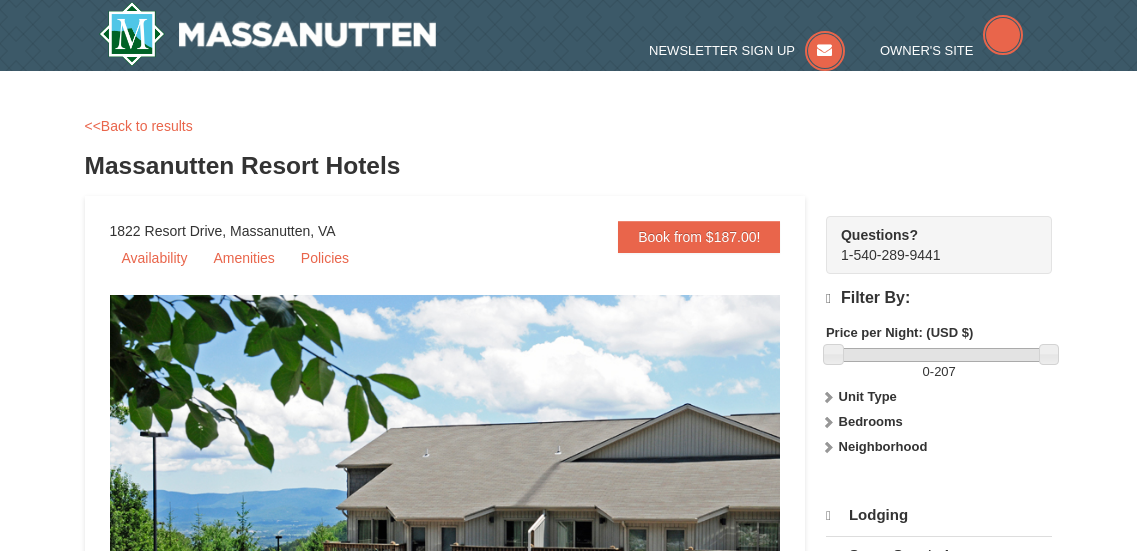 scroll, scrollTop: 0, scrollLeft: 0, axis: both 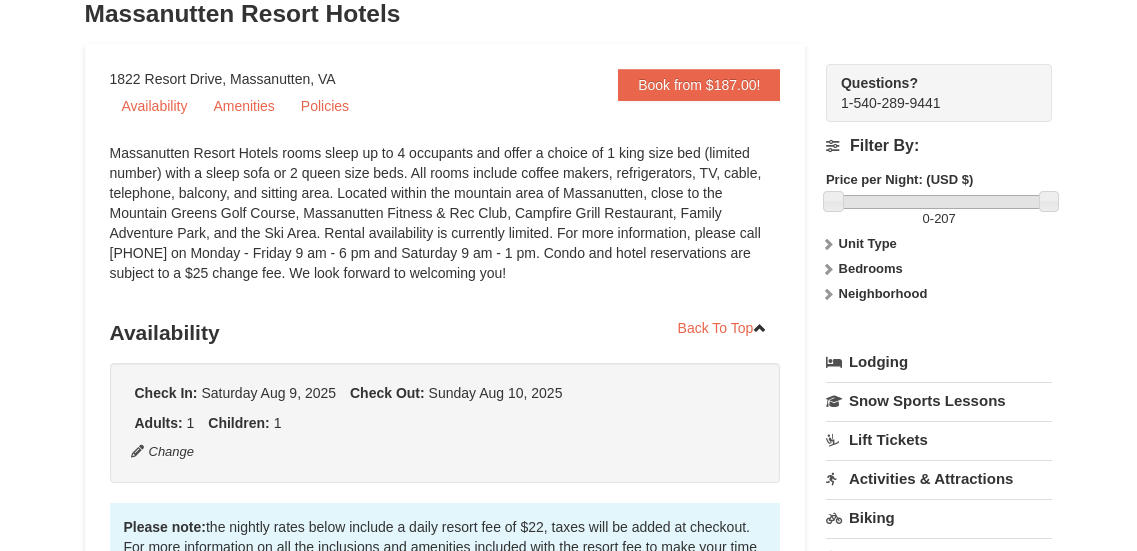 click at bounding box center [828, 244] 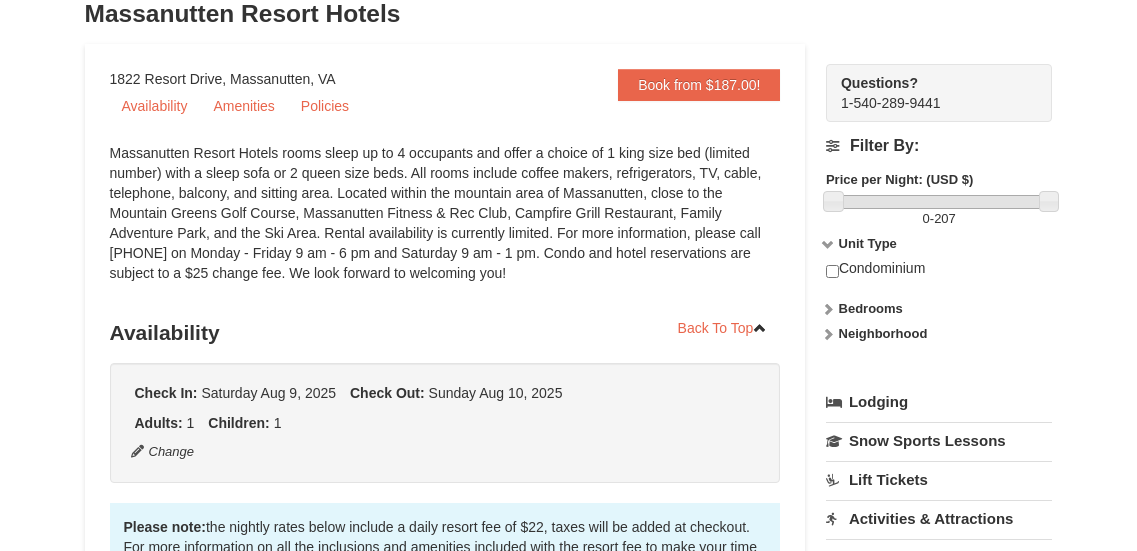 click at bounding box center [828, 244] 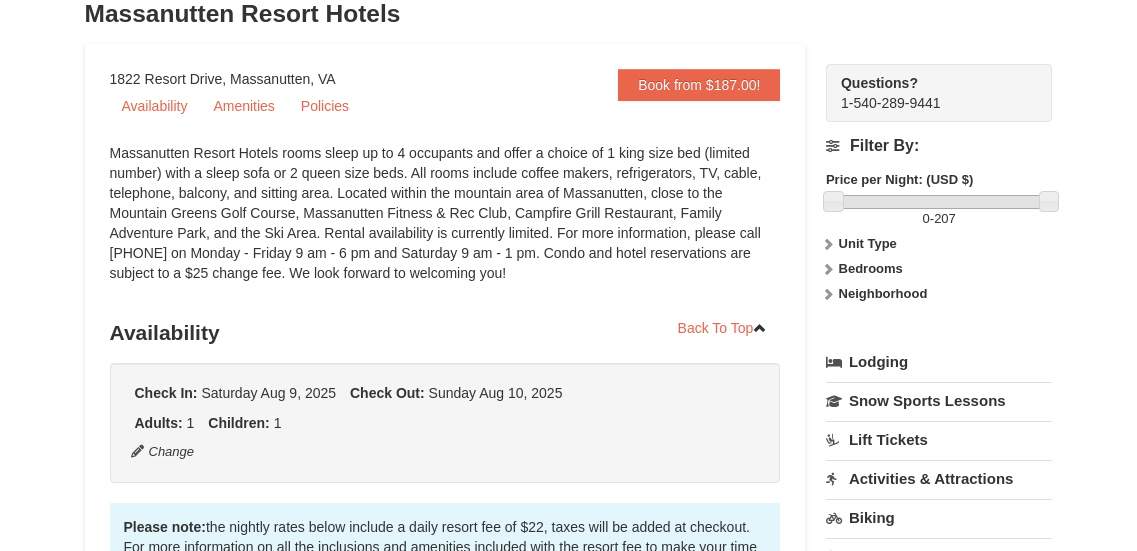 click at bounding box center (828, 269) 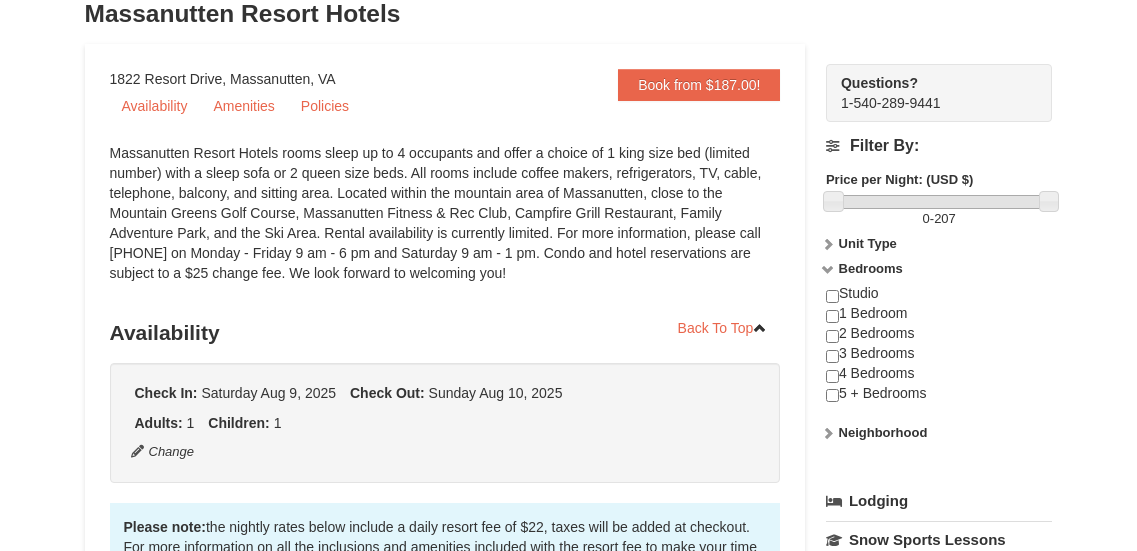 click at bounding box center (828, 269) 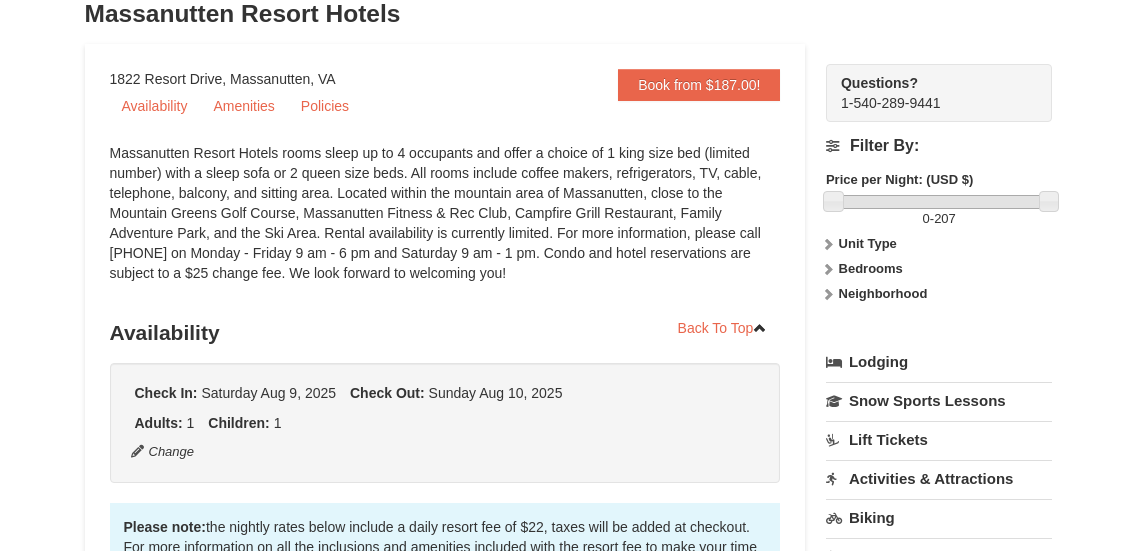 click at bounding box center (828, 294) 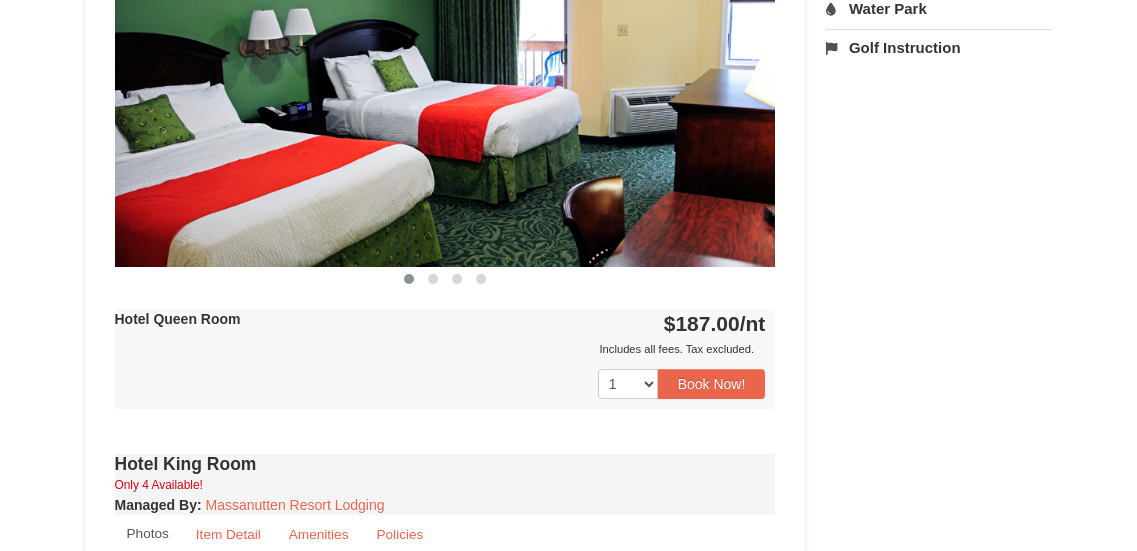 scroll, scrollTop: 957, scrollLeft: 0, axis: vertical 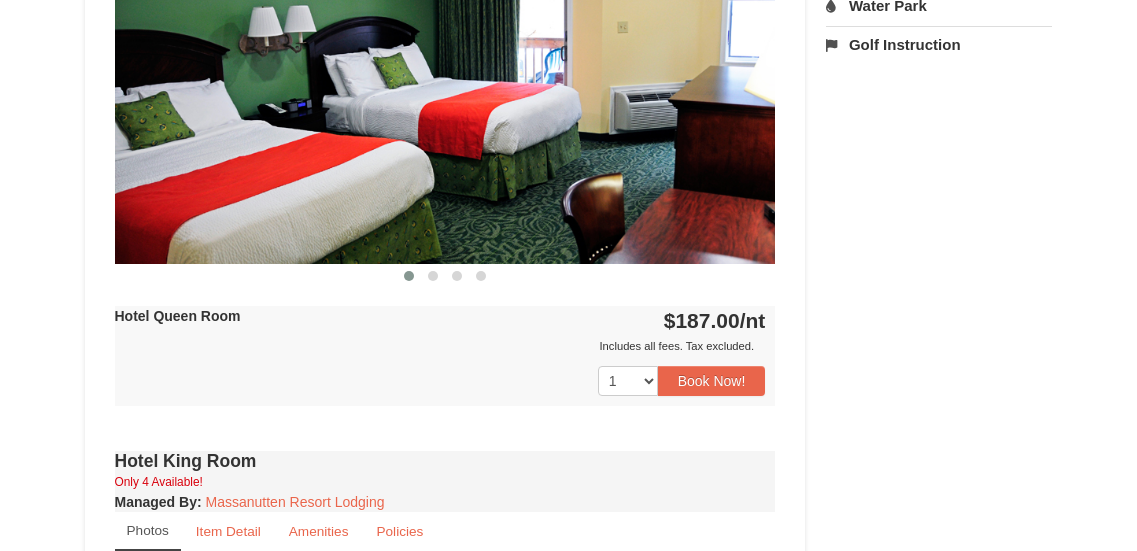 click on "Book from $187.00!
1822 Resort Drive,
Massanutten,
VA
Availability
Amenities
Policies
‹ ›
Back To Top
Adults:" at bounding box center [569, 366] 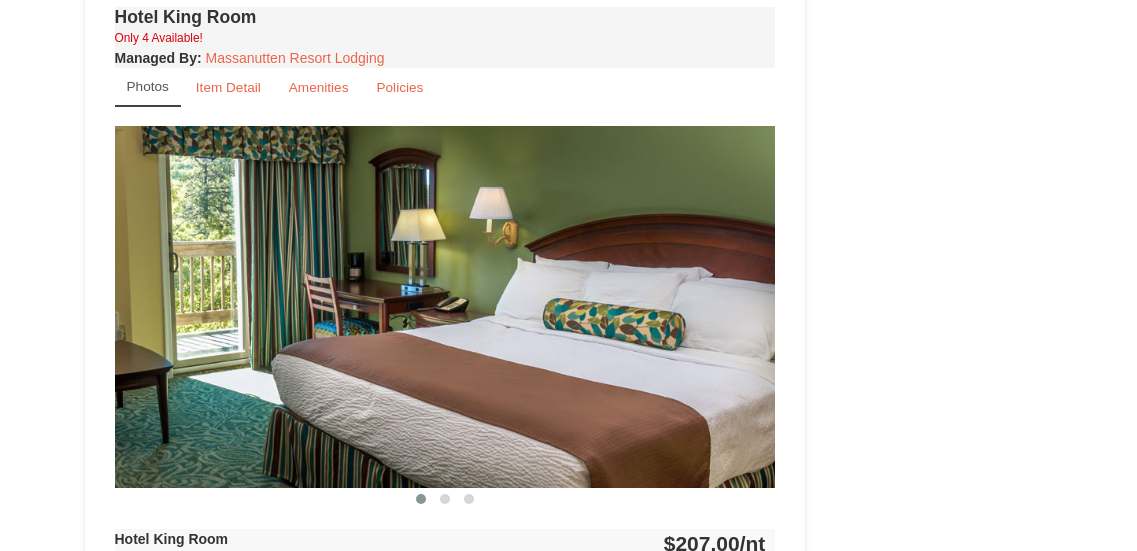 scroll, scrollTop: 1418, scrollLeft: 0, axis: vertical 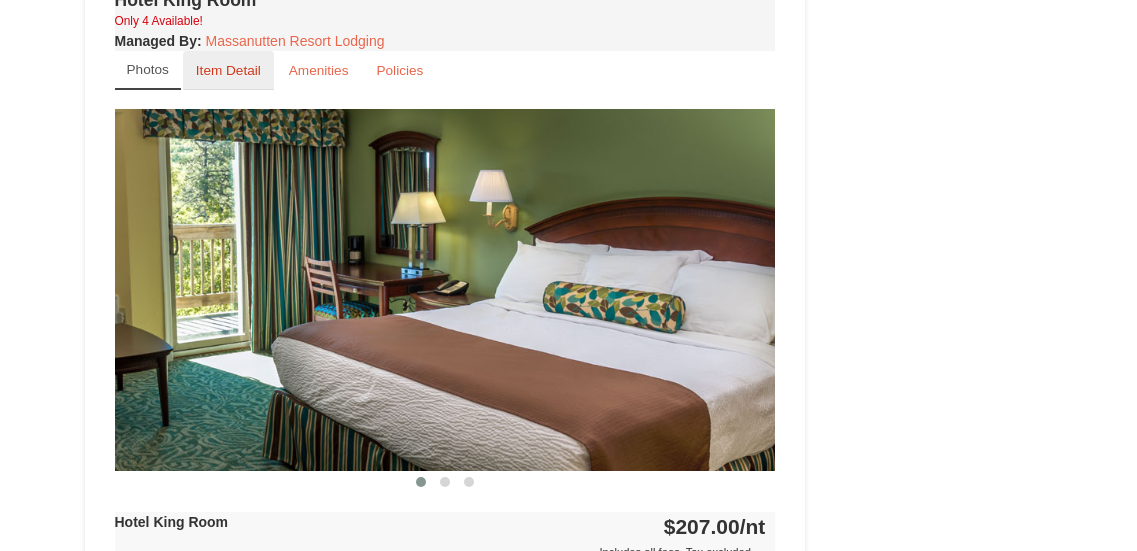click on "Item Detail" at bounding box center (228, 70) 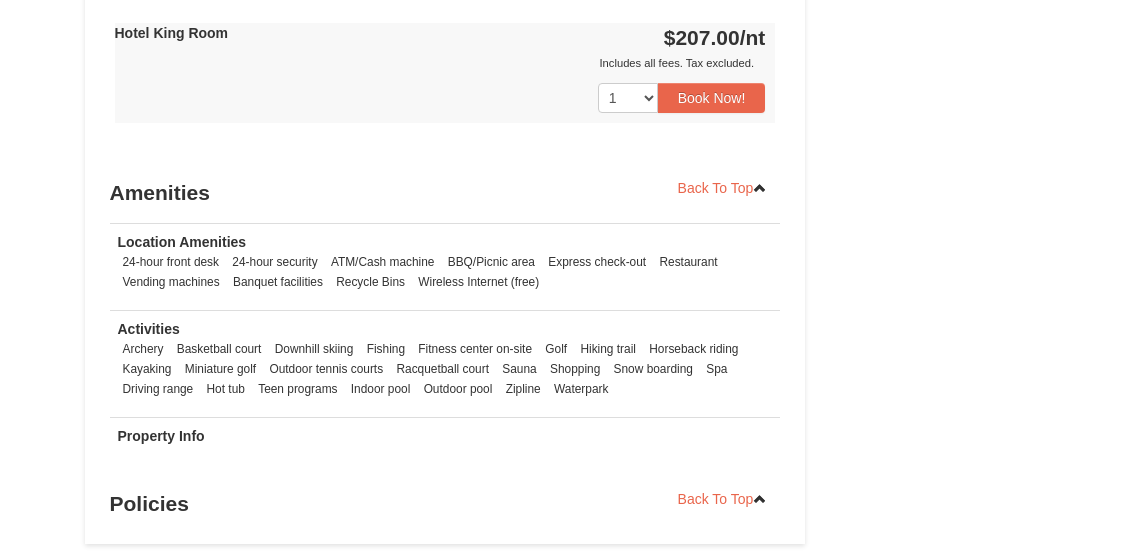 scroll, scrollTop: 1621, scrollLeft: 0, axis: vertical 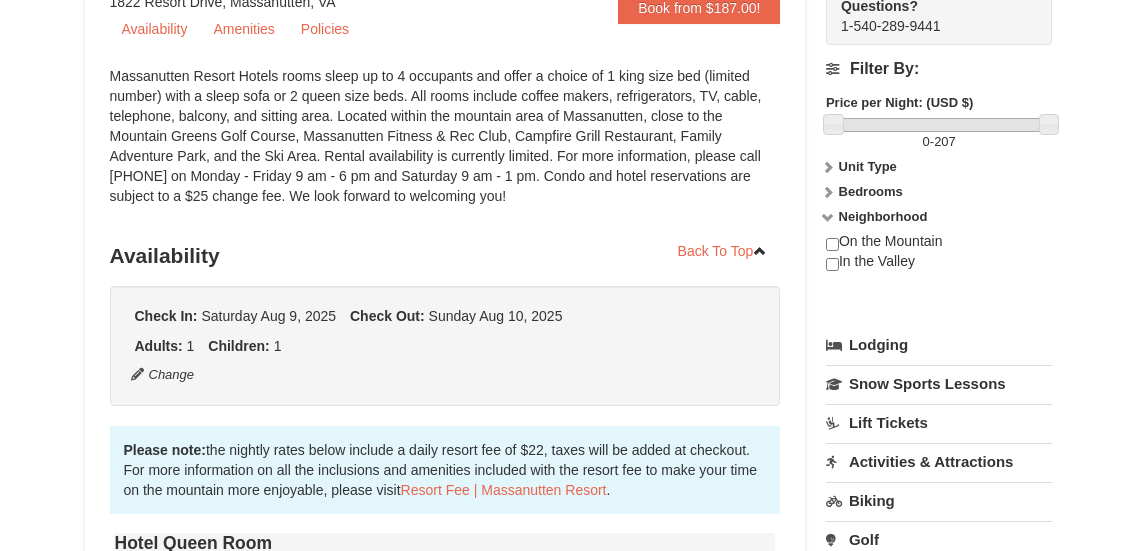 click at bounding box center (828, 167) 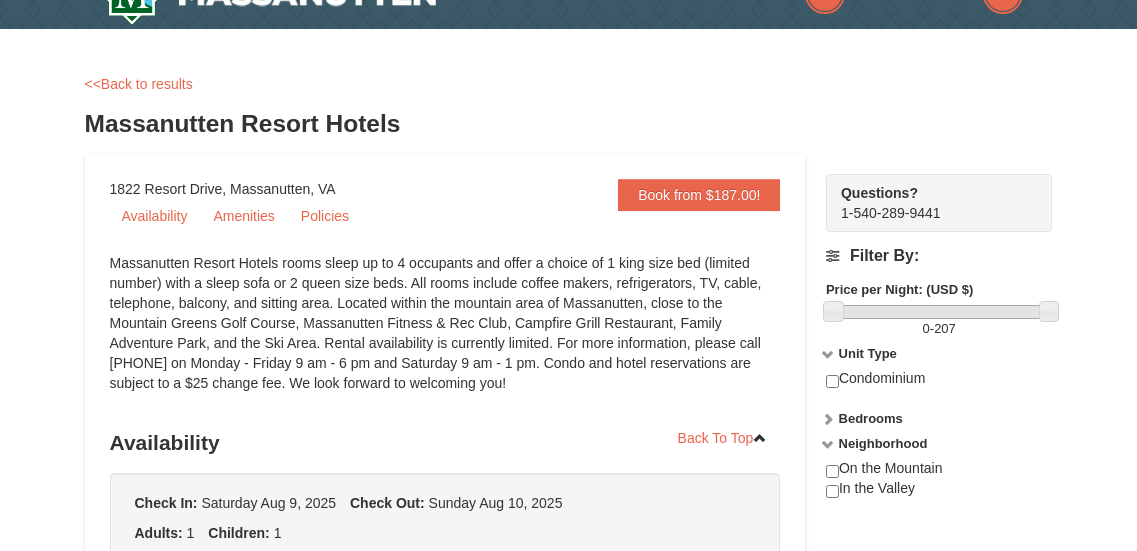 scroll, scrollTop: 31, scrollLeft: 0, axis: vertical 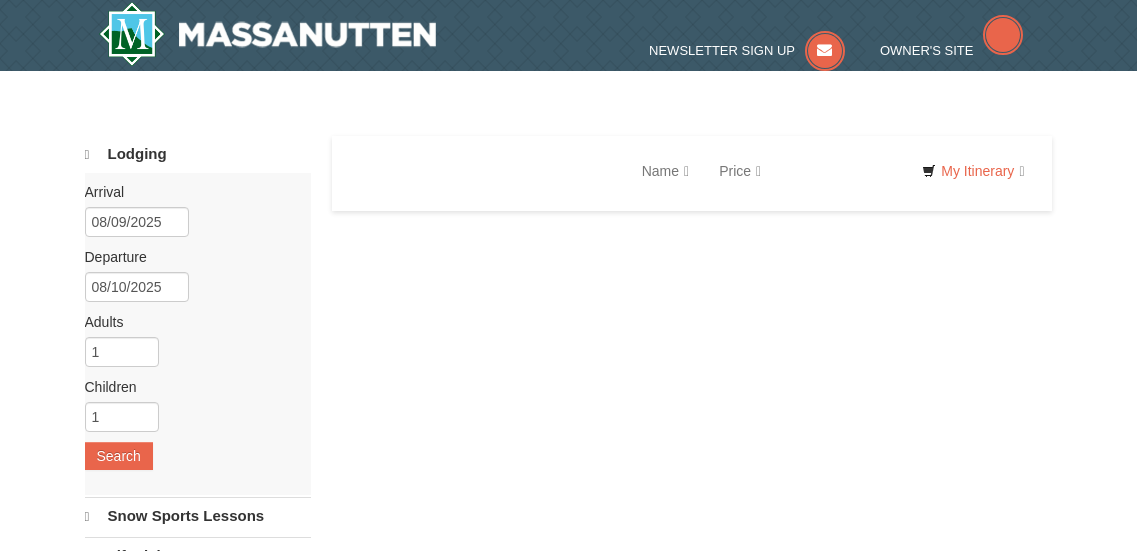 select on "8" 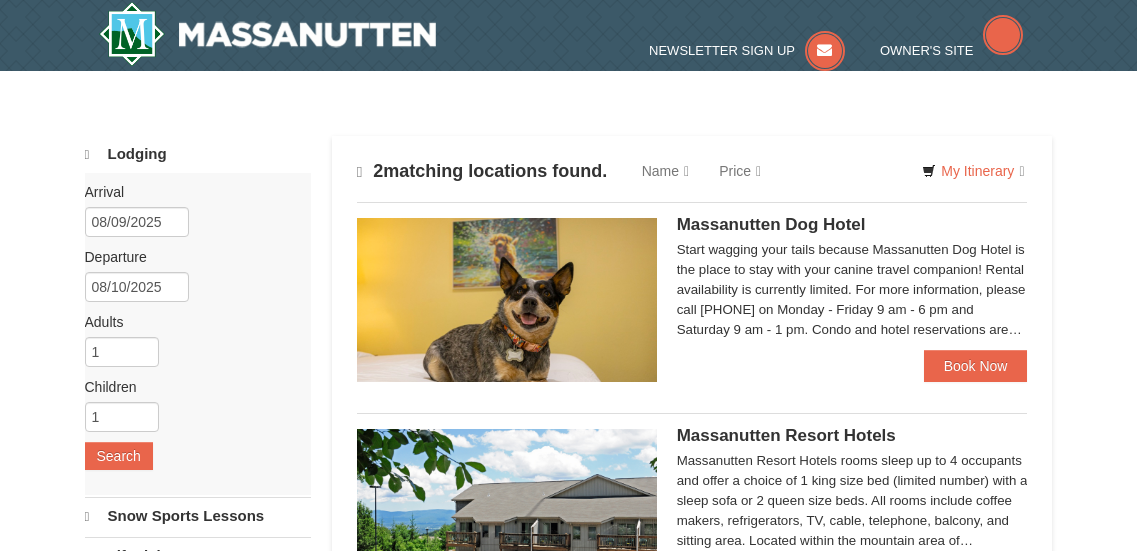 scroll, scrollTop: 0, scrollLeft: 0, axis: both 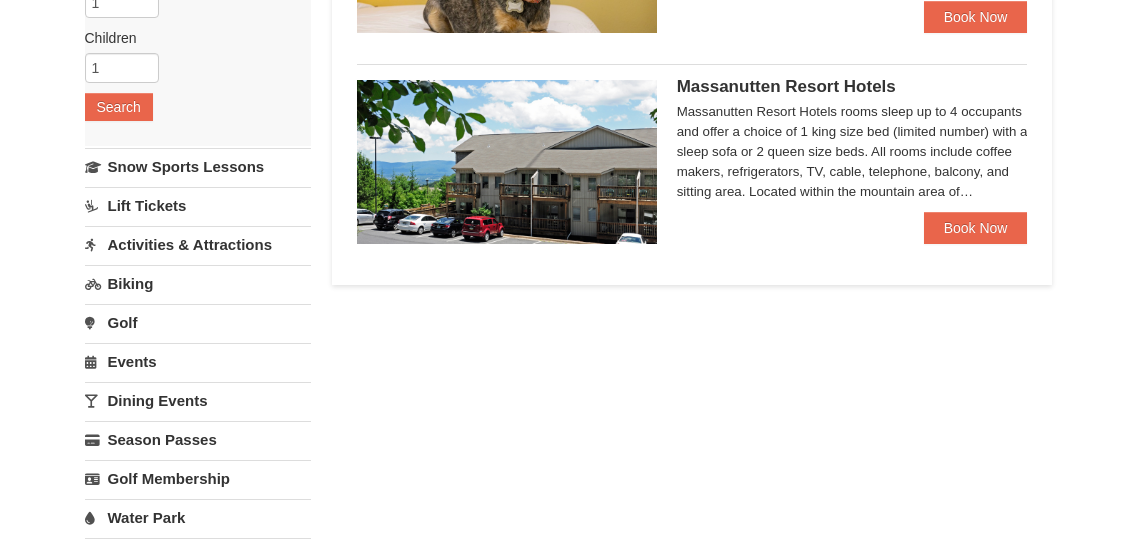 drag, startPoint x: 1145, startPoint y: 155, endPoint x: 1151, endPoint y: 261, distance: 106.16968 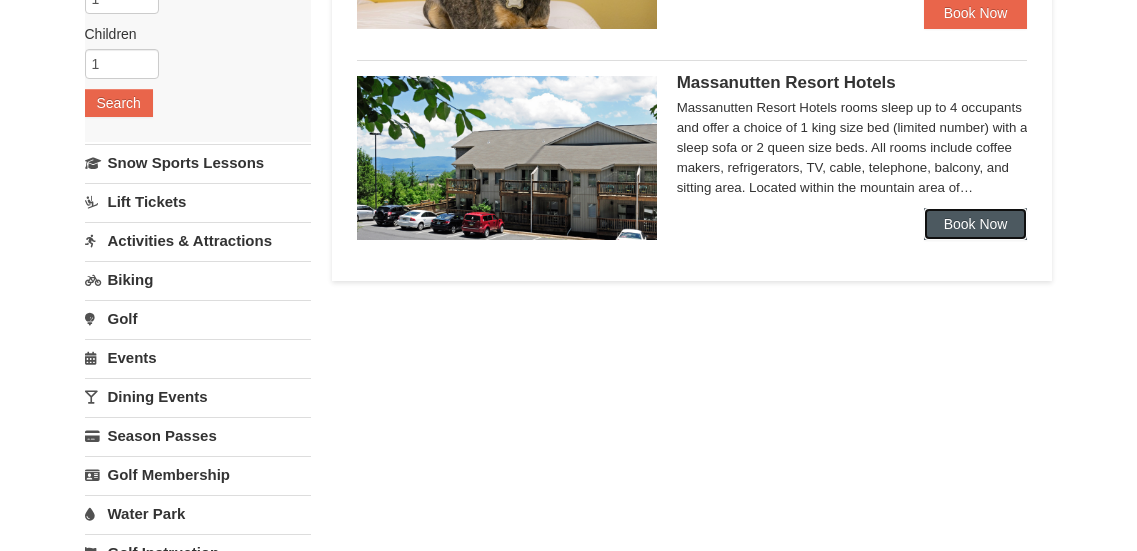 click on "Book Now" at bounding box center [976, 224] 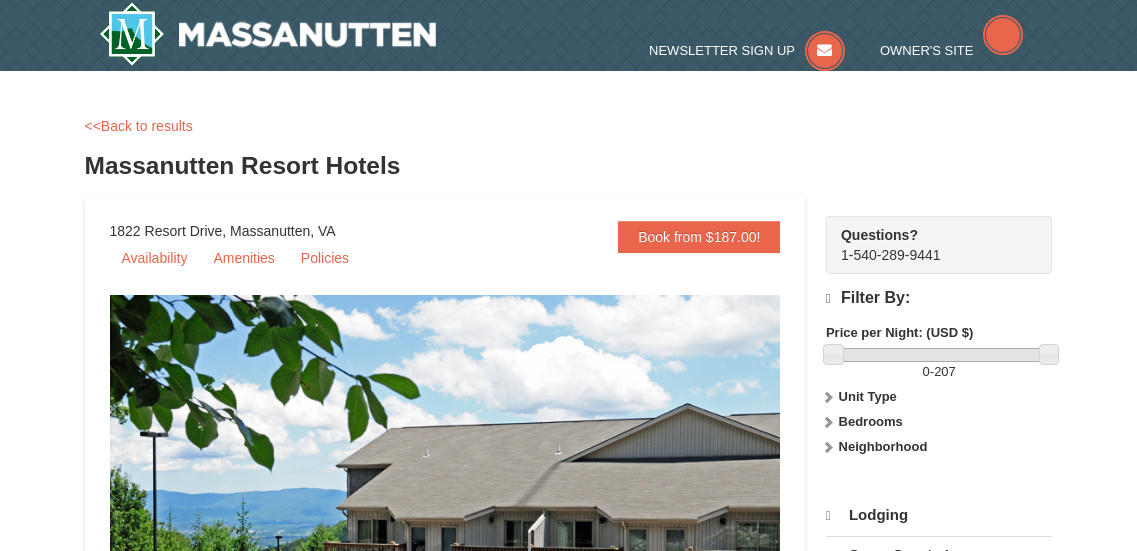 scroll, scrollTop: 0, scrollLeft: 0, axis: both 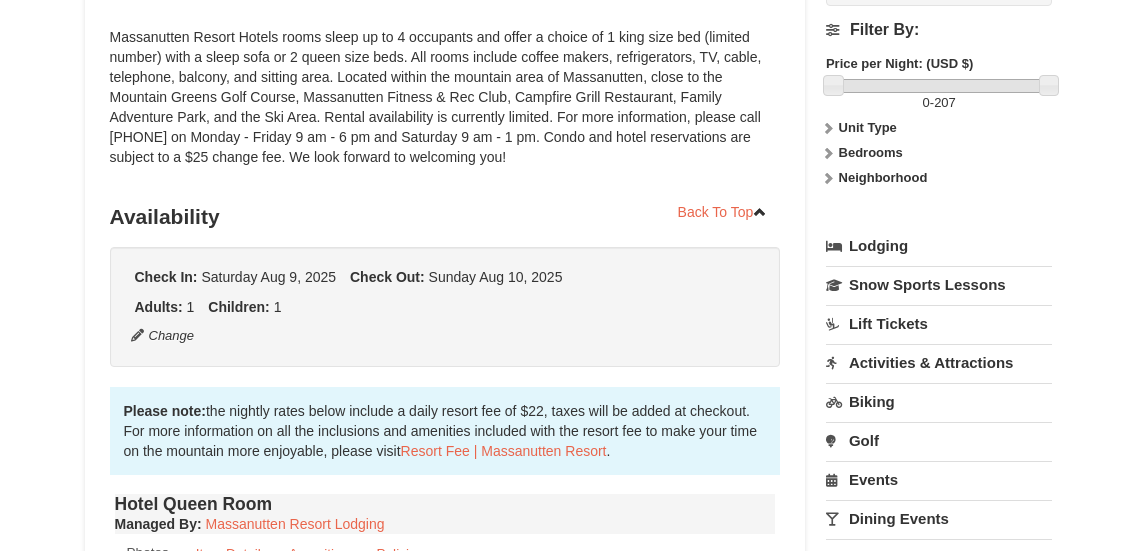 click at bounding box center [828, 128] 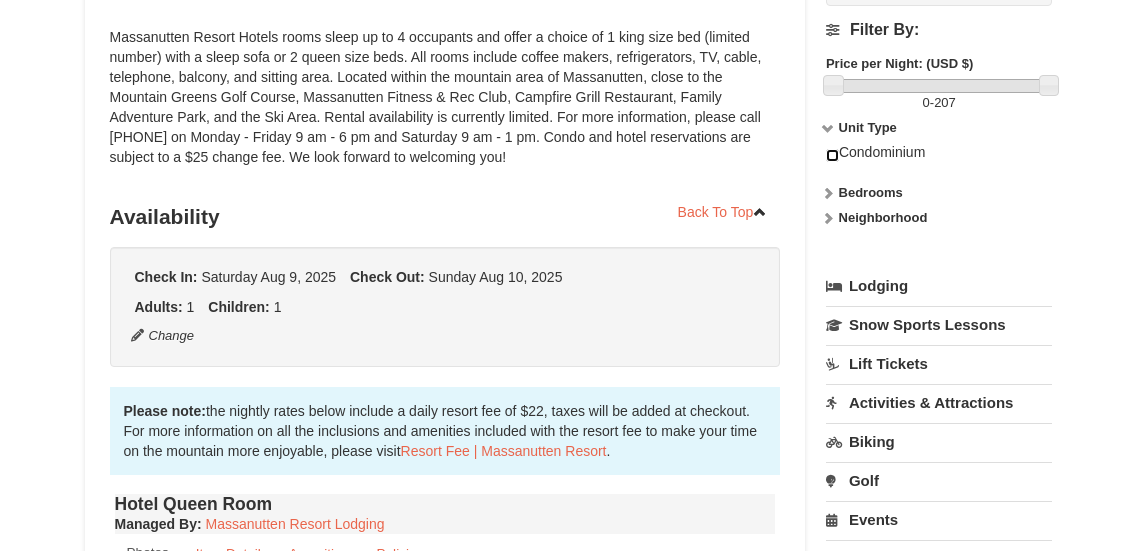 click at bounding box center (832, 155) 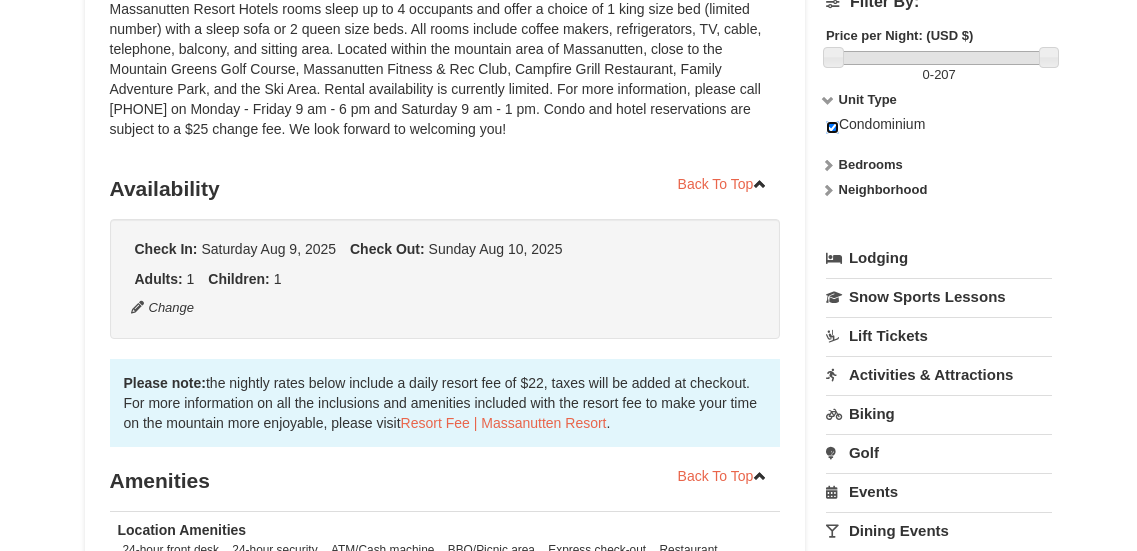 scroll, scrollTop: 284, scrollLeft: 0, axis: vertical 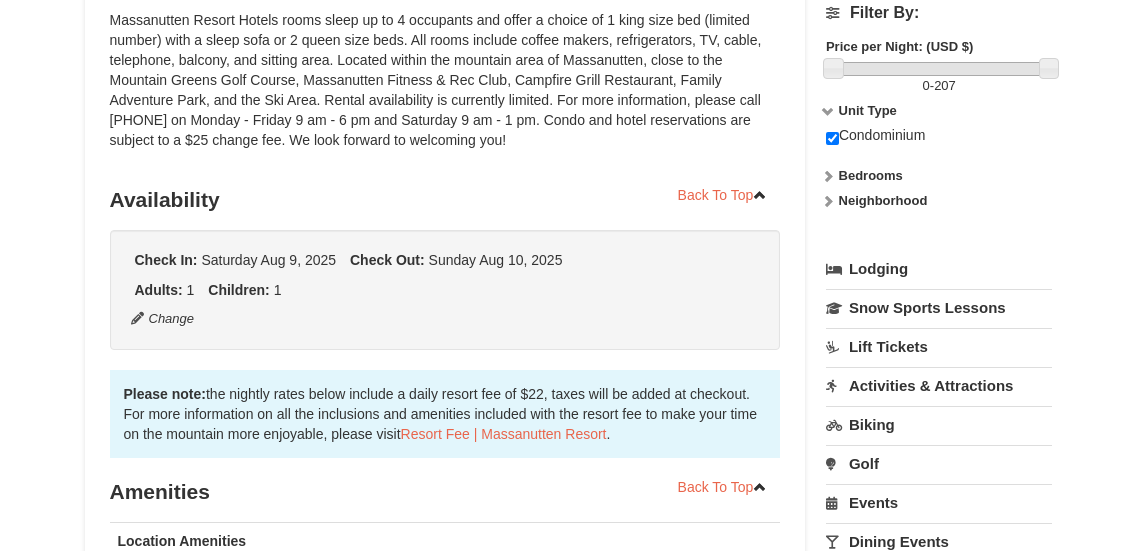 click on "Condominium" at bounding box center (939, 146) 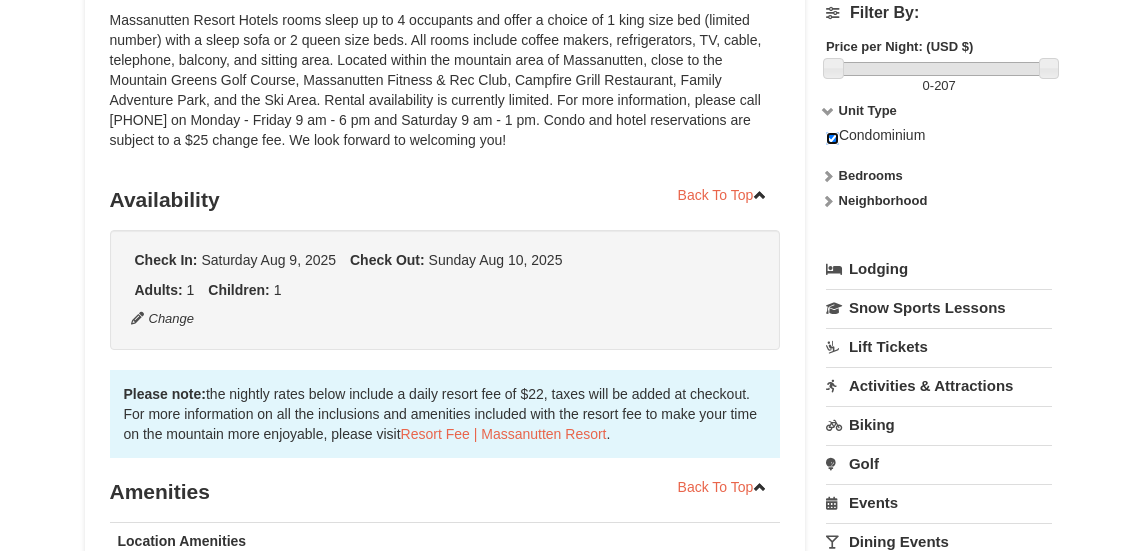 click at bounding box center (832, 138) 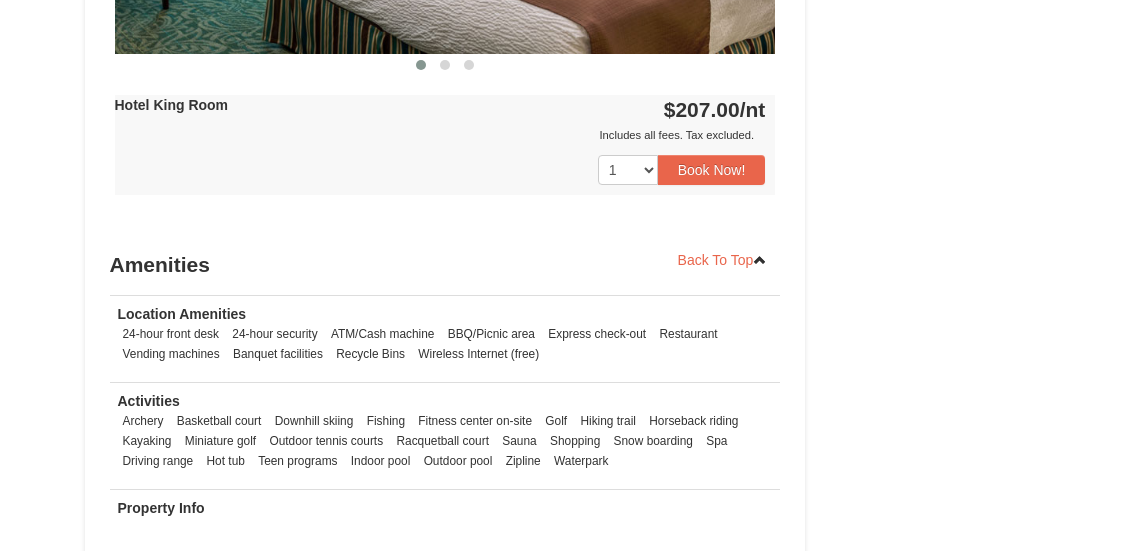 scroll, scrollTop: 1893, scrollLeft: 0, axis: vertical 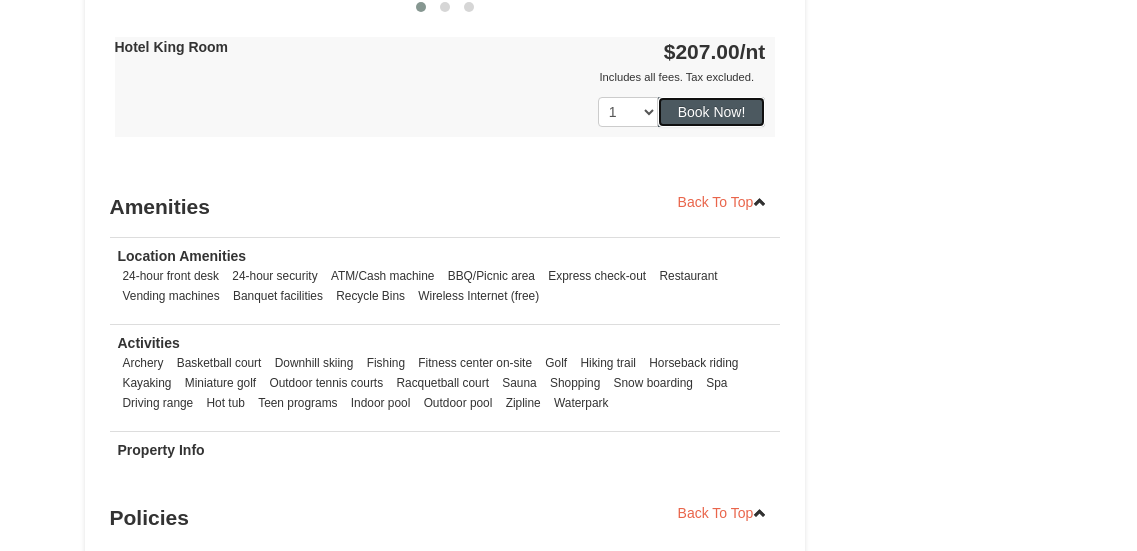 click on "Book Now!" at bounding box center [712, 112] 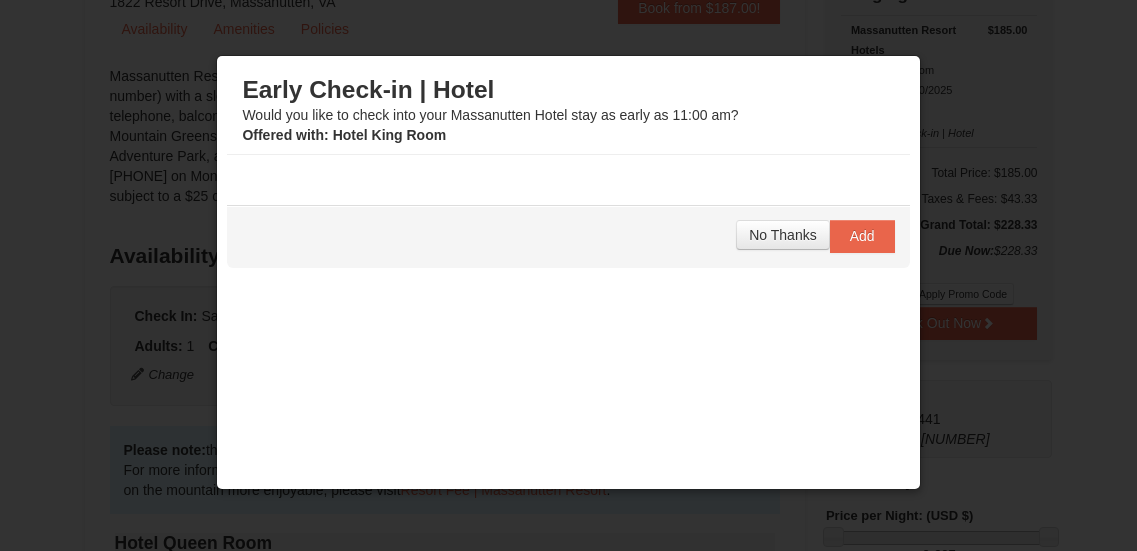 scroll, scrollTop: 195, scrollLeft: 0, axis: vertical 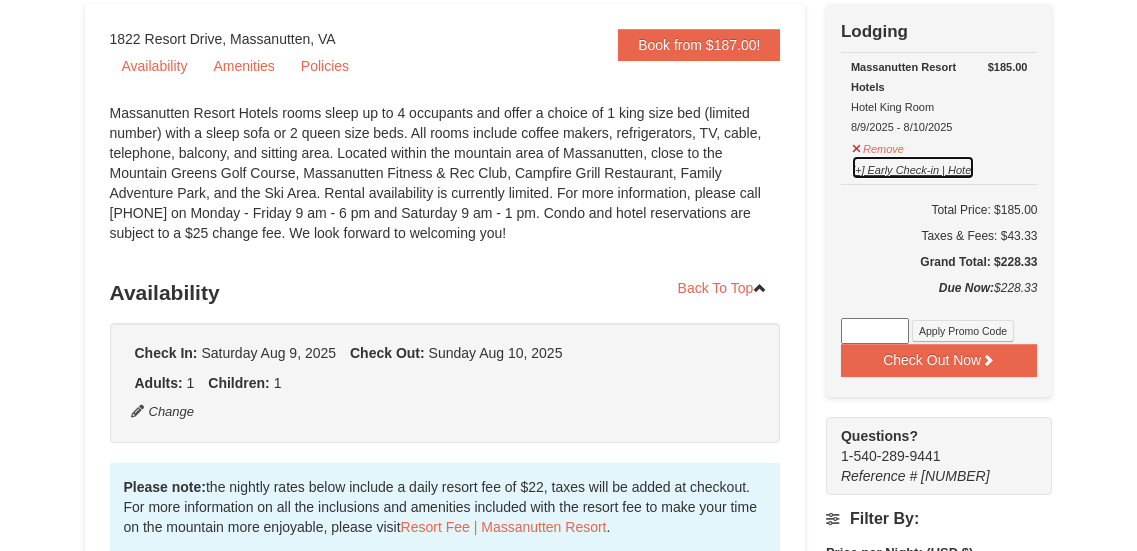 click on "[+] Early Check-in | Hotel" at bounding box center [913, 167] 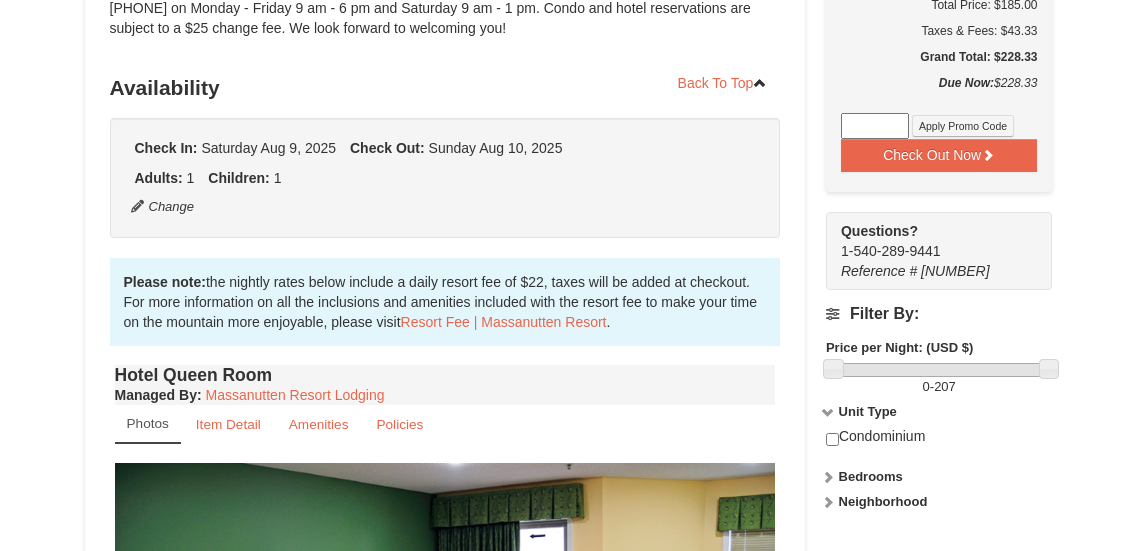 scroll, scrollTop: 392, scrollLeft: 0, axis: vertical 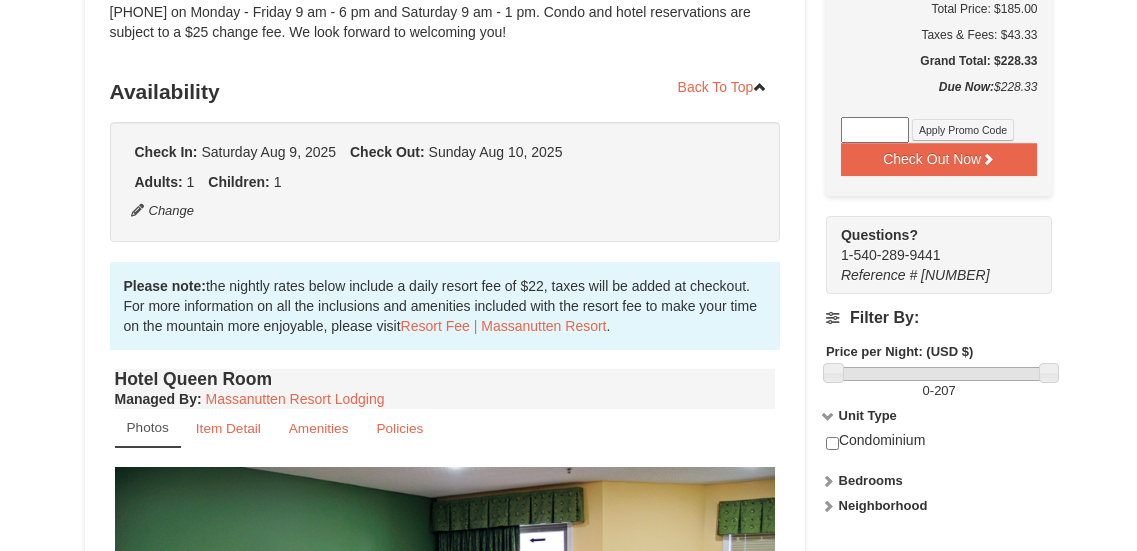 click at bounding box center (828, 506) 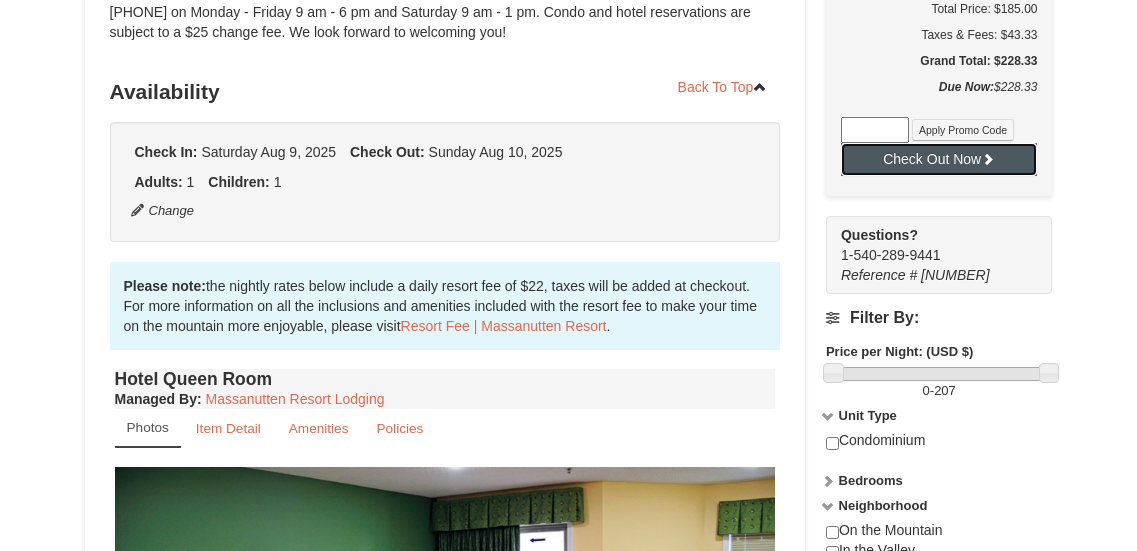click on "Check Out Now" at bounding box center [939, 159] 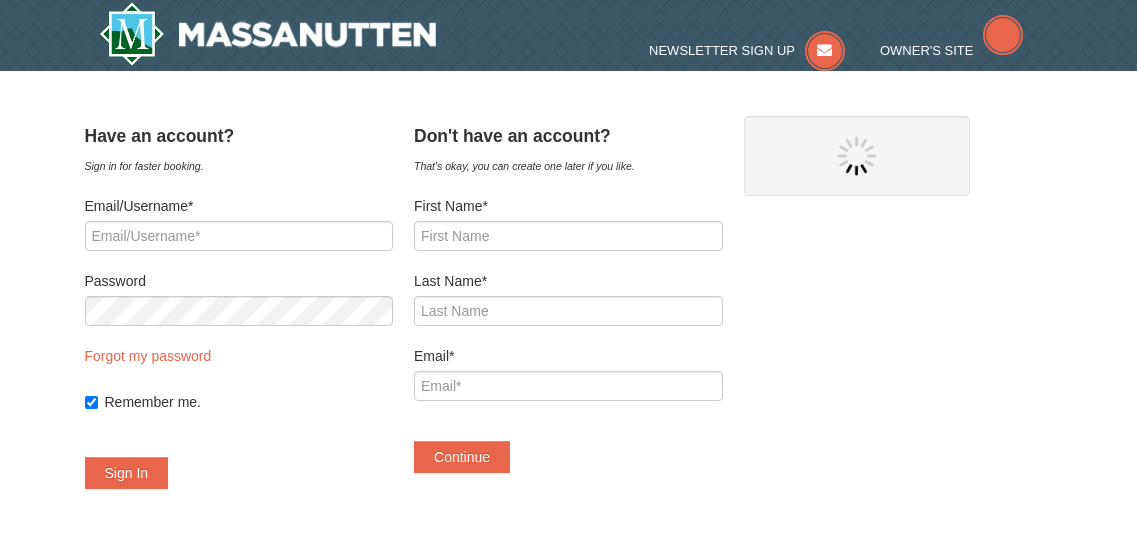 scroll, scrollTop: 0, scrollLeft: 0, axis: both 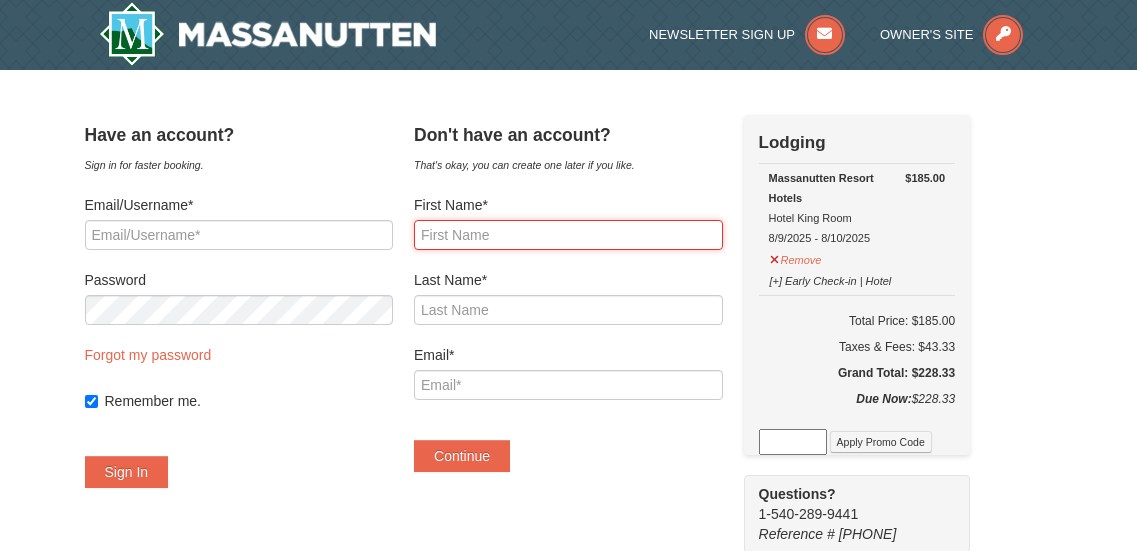 click on "First Name*" at bounding box center [568, 235] 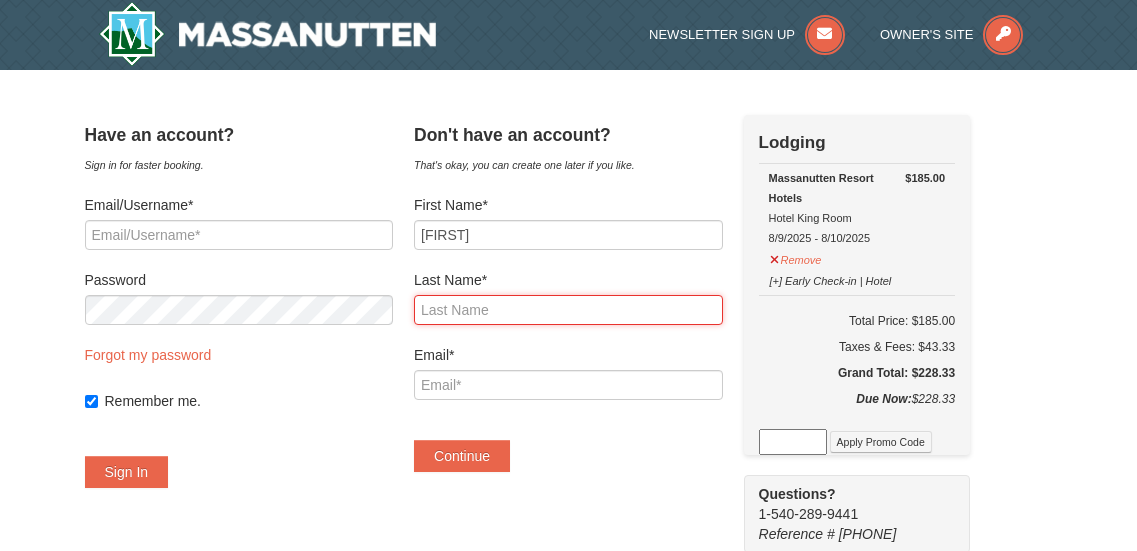 type on "Barrera" 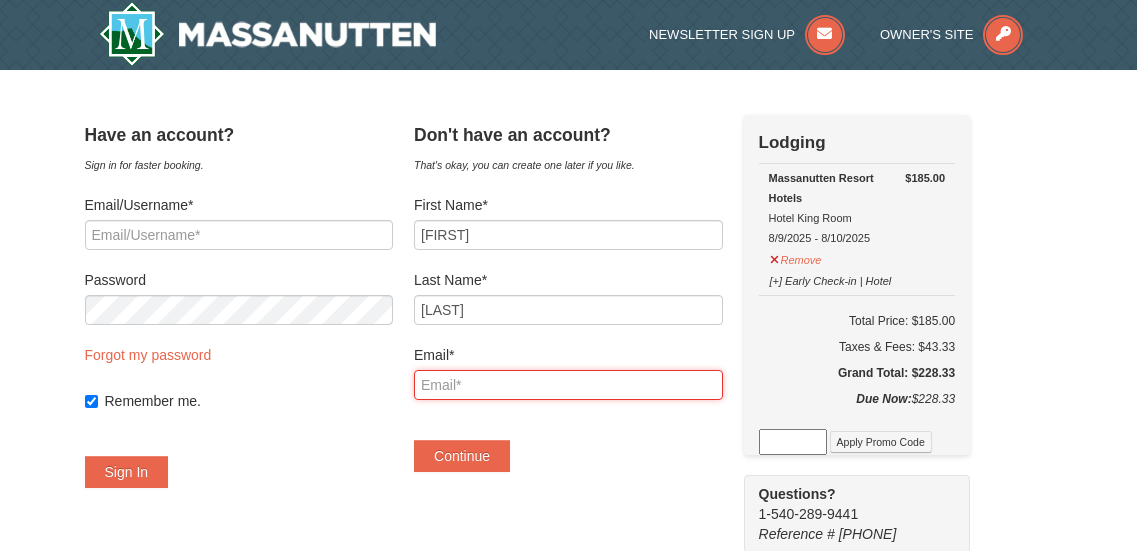 type on "[EMAIL]" 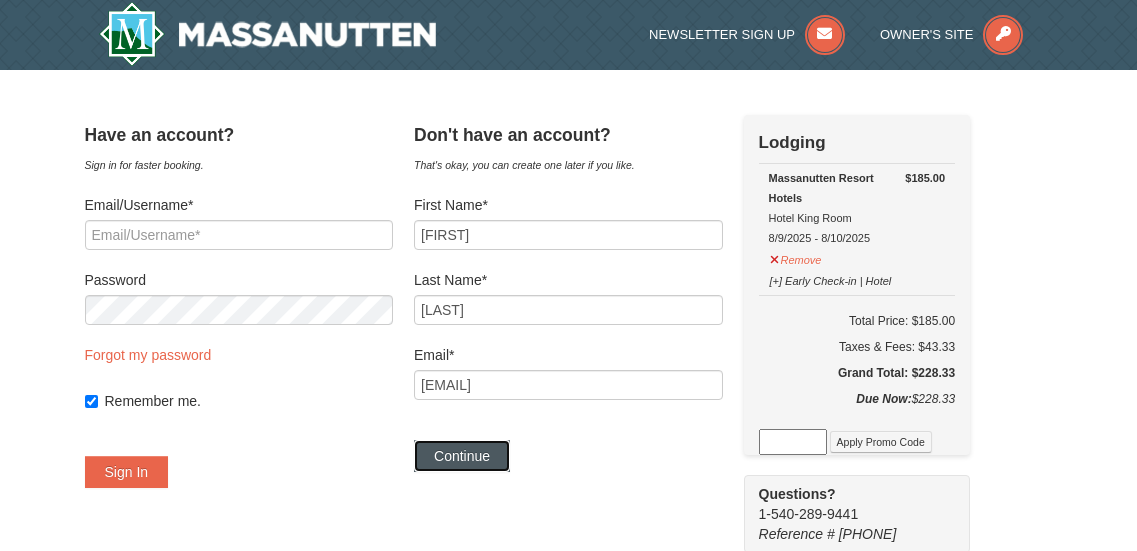 drag, startPoint x: 490, startPoint y: 453, endPoint x: 654, endPoint y: 479, distance: 166.04819 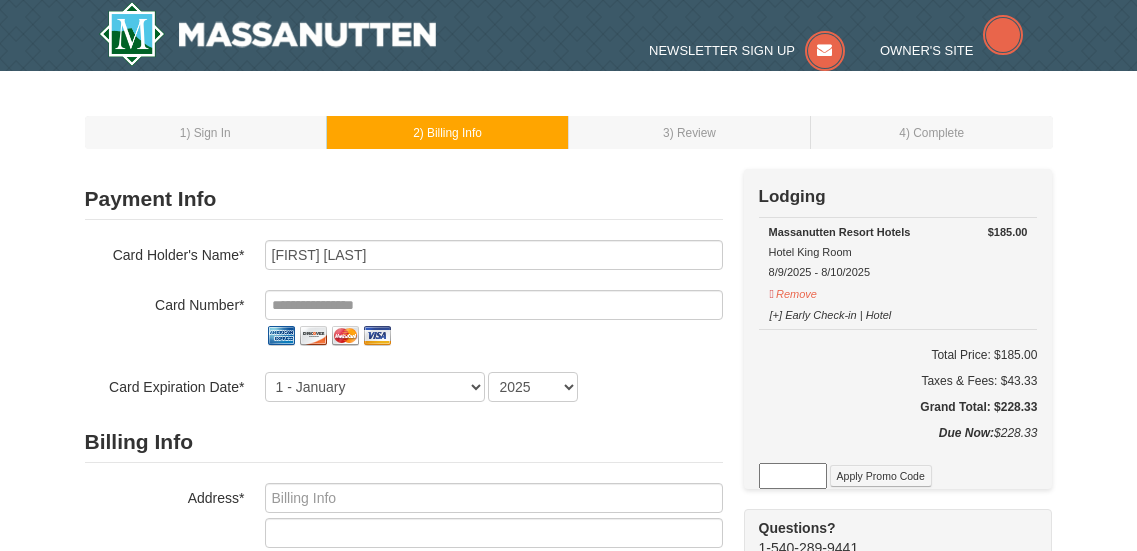 scroll, scrollTop: 0, scrollLeft: 0, axis: both 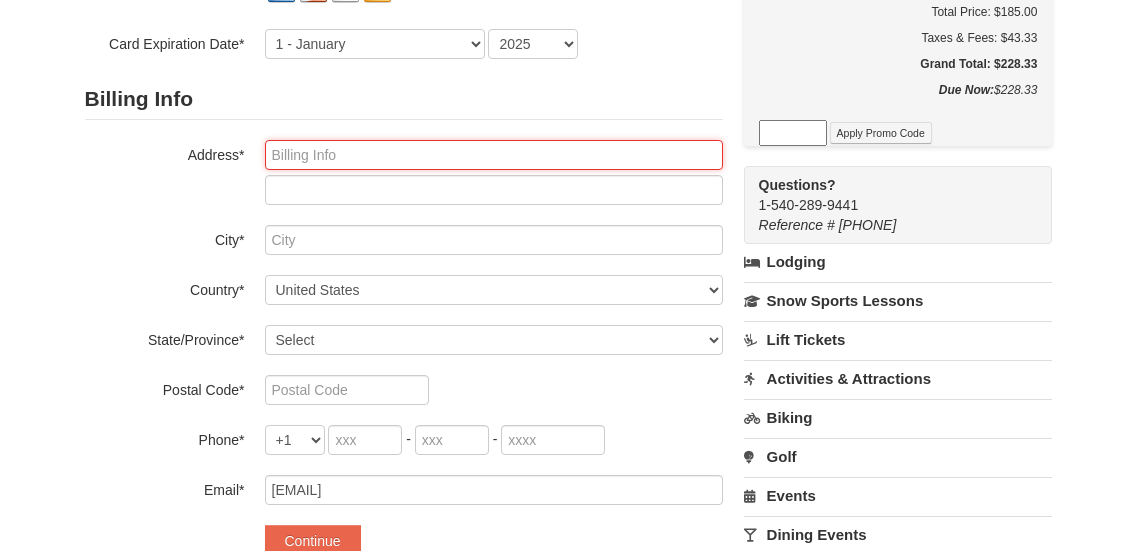 click at bounding box center [494, 155] 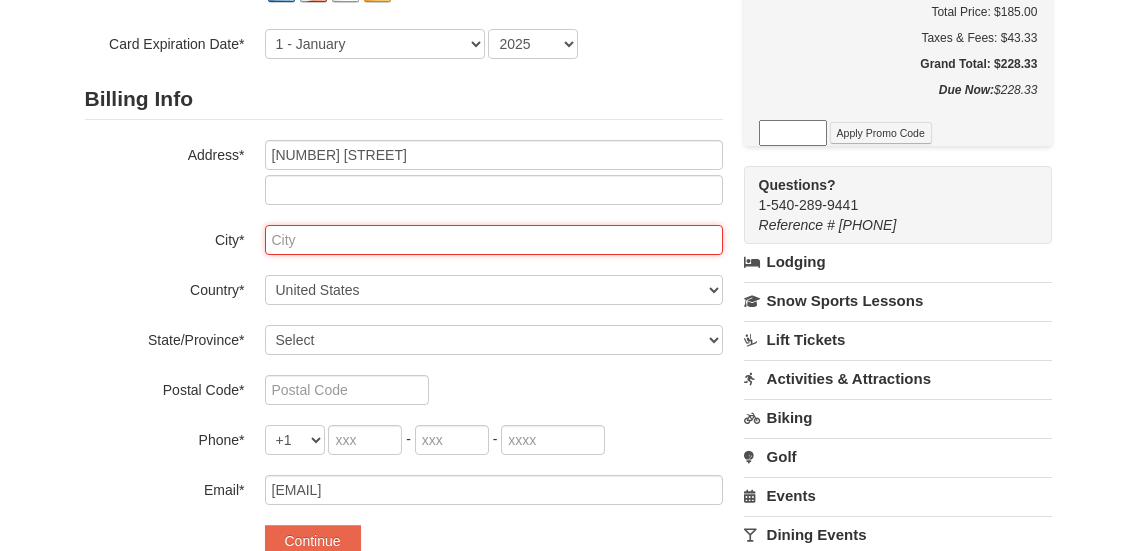 type on "Westminster" 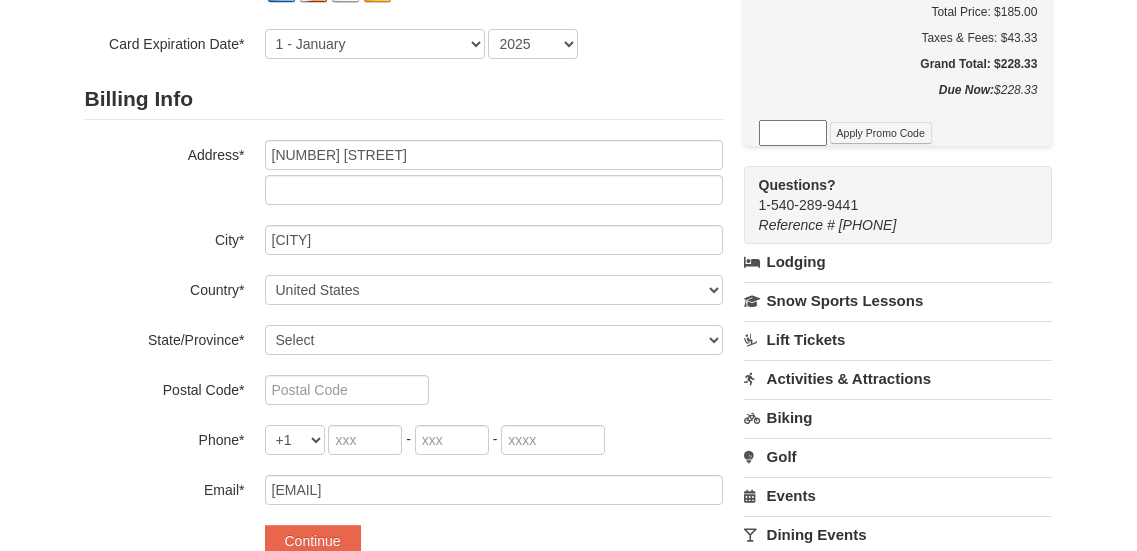 select on "MD" 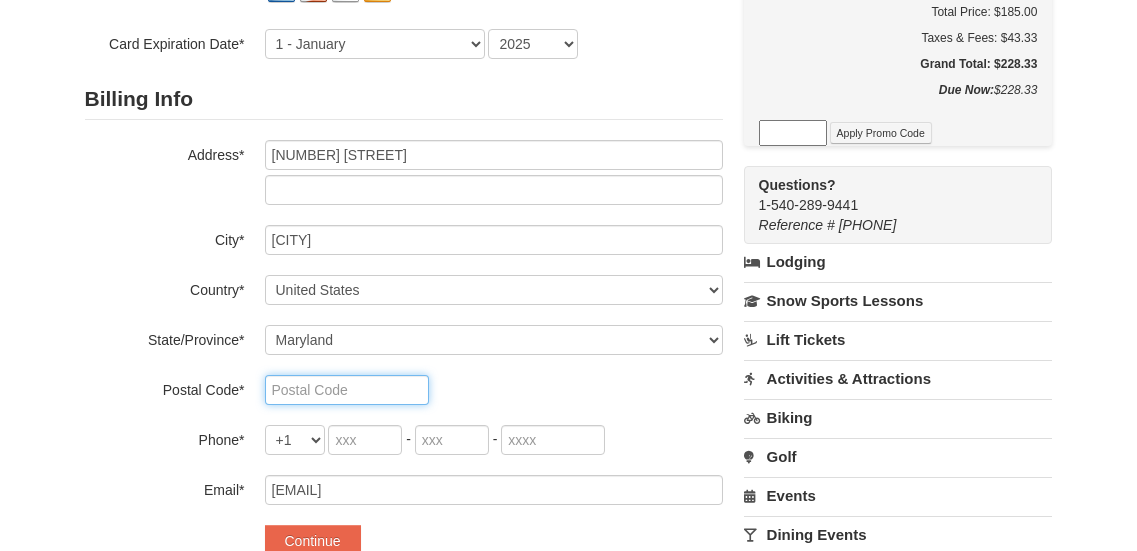 type on "21157" 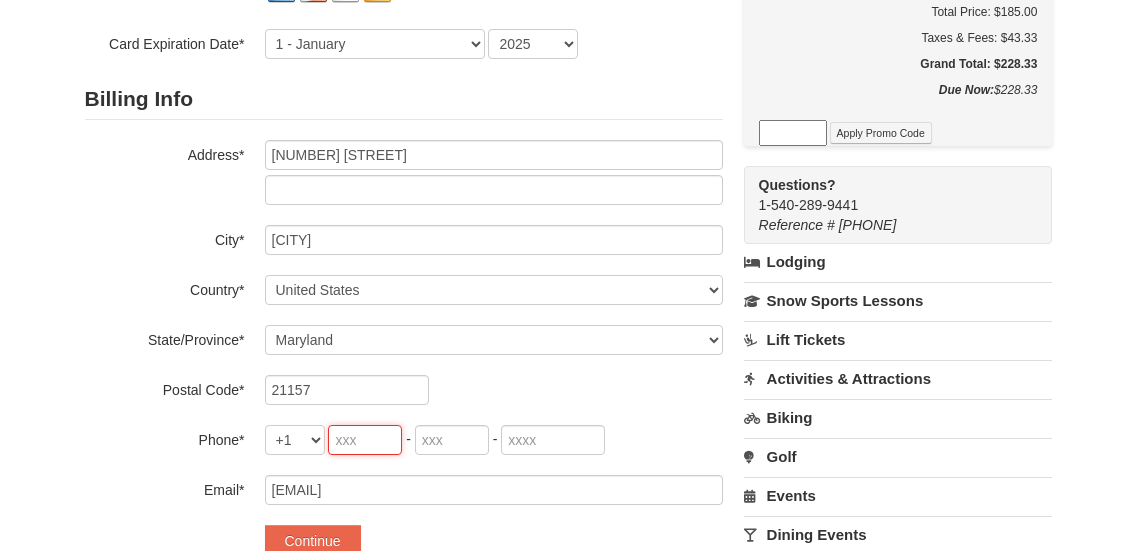 type on "917" 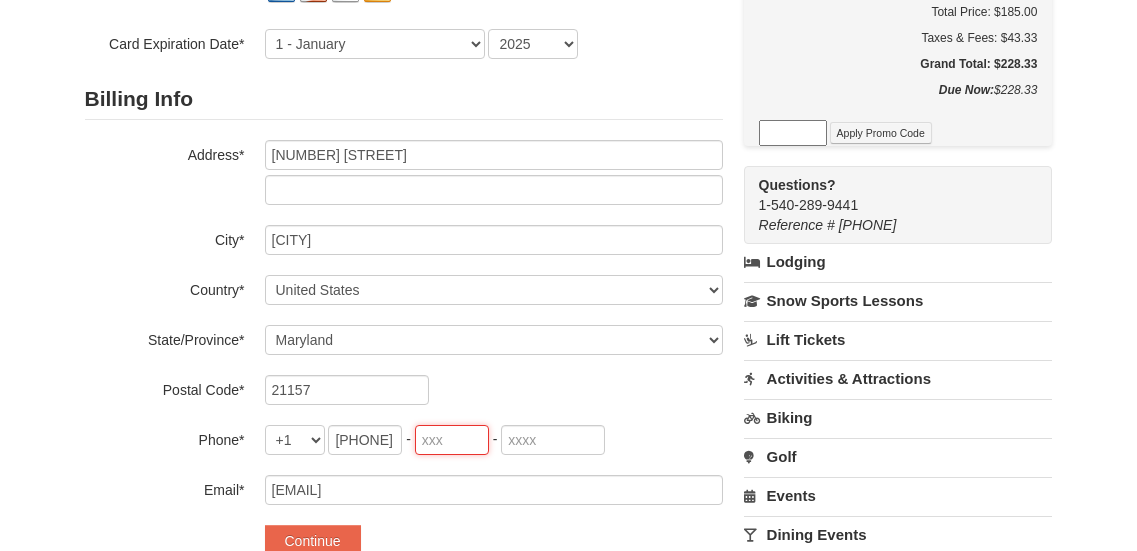 type on "363" 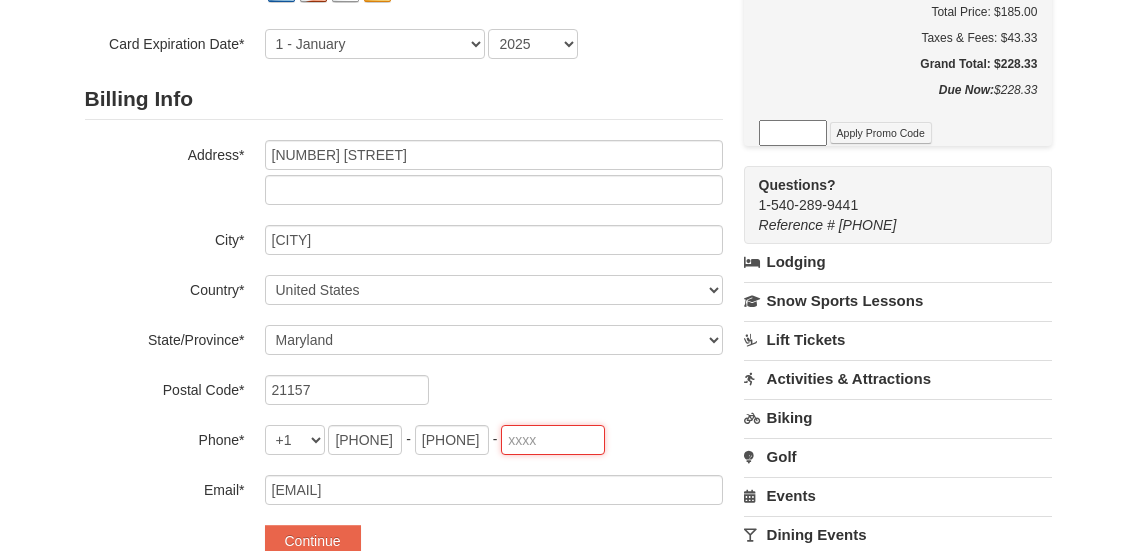 type on "8684" 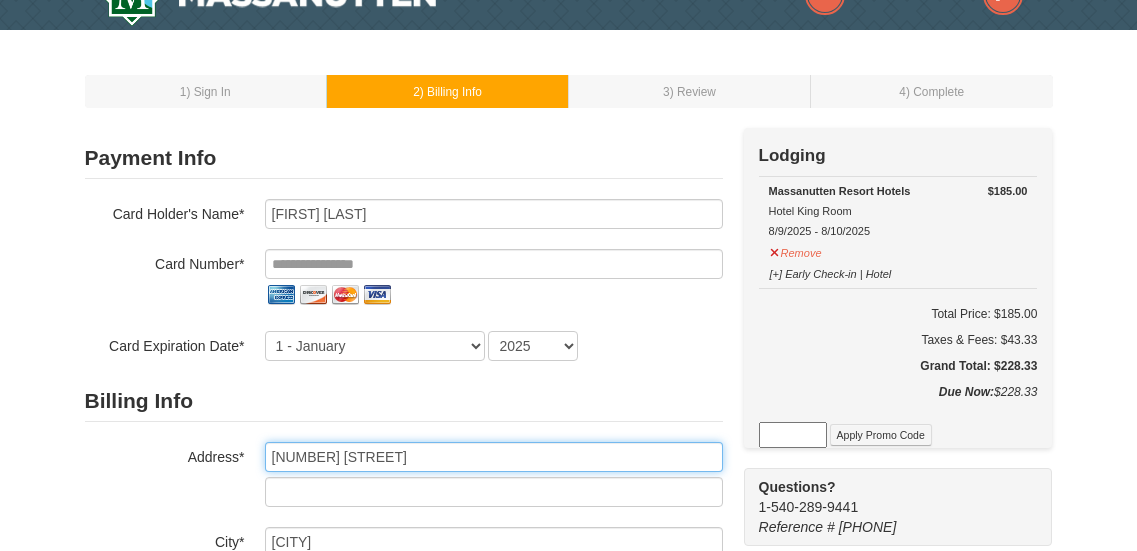 scroll, scrollTop: 37, scrollLeft: 0, axis: vertical 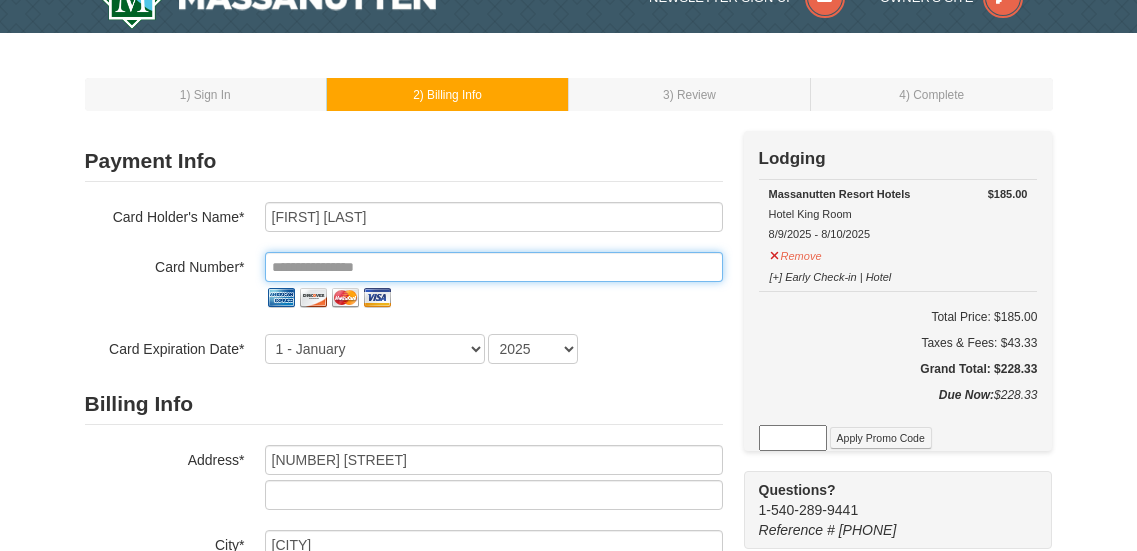click at bounding box center (494, 267) 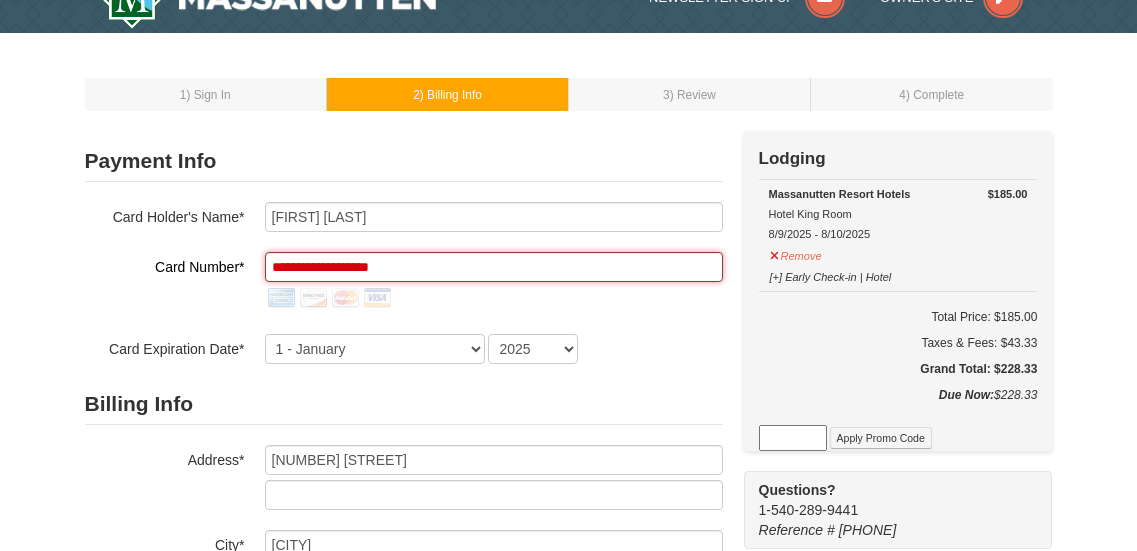 type on "**********" 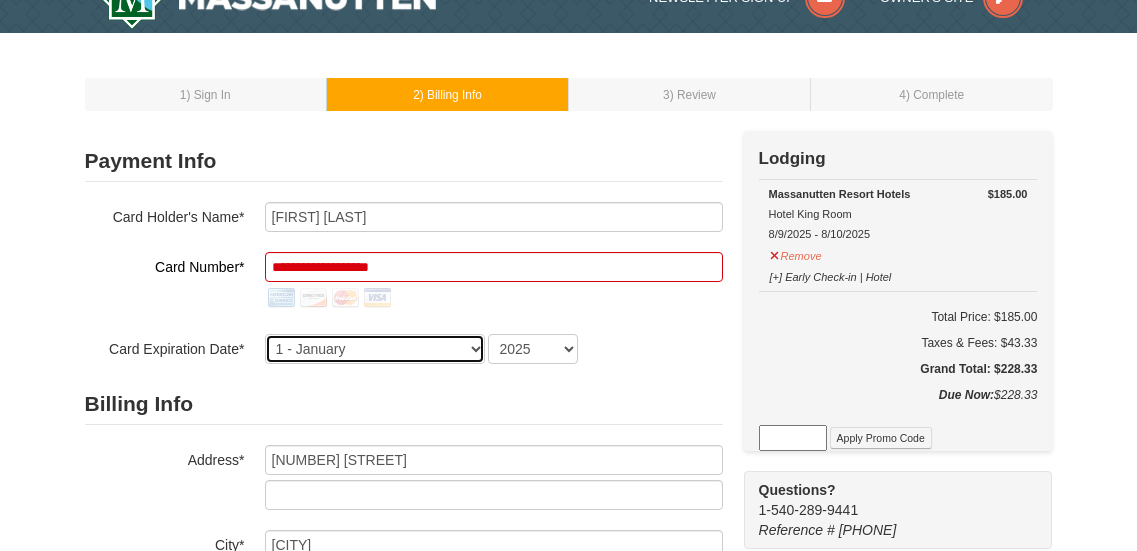 click on "1 - January 2 - February 3 - March 4 - April 5 - May 6 - June 7 - July 8 - August 9 - September 10 - October 11 - November 12 - December" at bounding box center (375, 349) 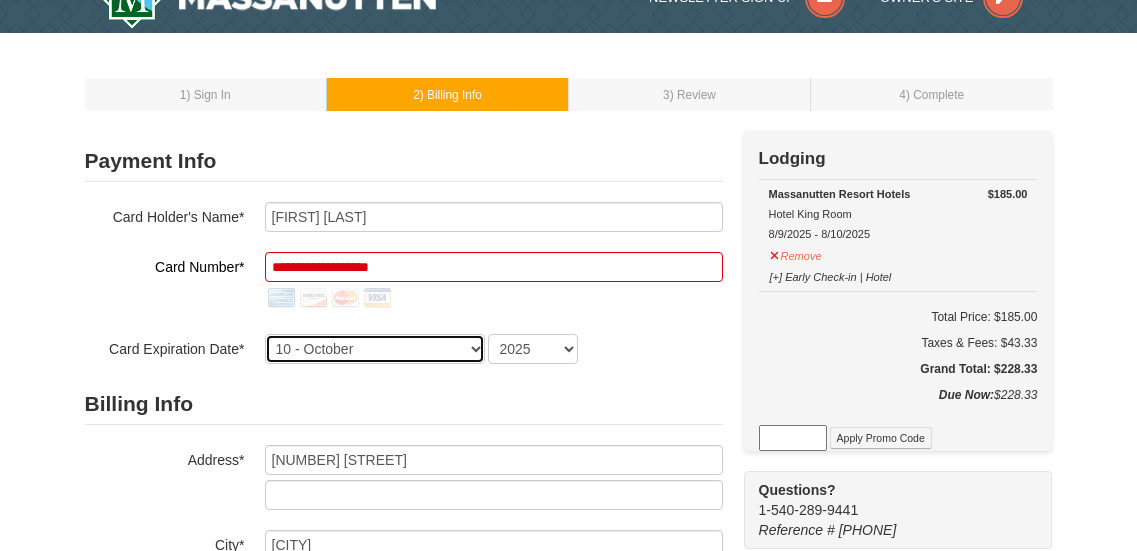 click on "1 - January 2 - February 3 - March 4 - April 5 - May 6 - June 7 - July 8 - August 9 - September 10 - October 11 - November 12 - December" at bounding box center (375, 349) 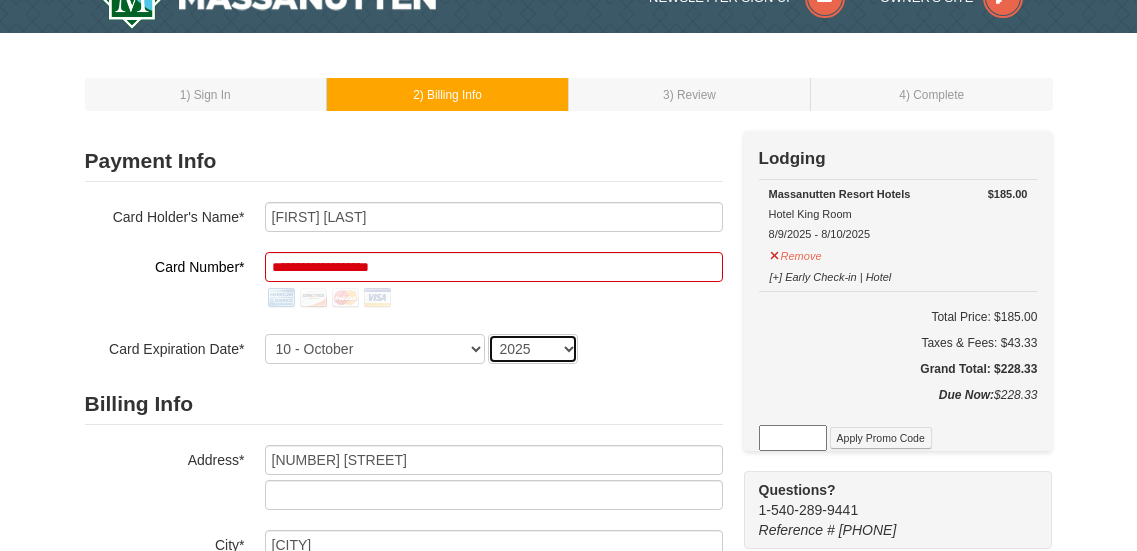 click on "2025 2026 2027 2028 2029 2030 2031 2032 2033 2034" at bounding box center (533, 349) 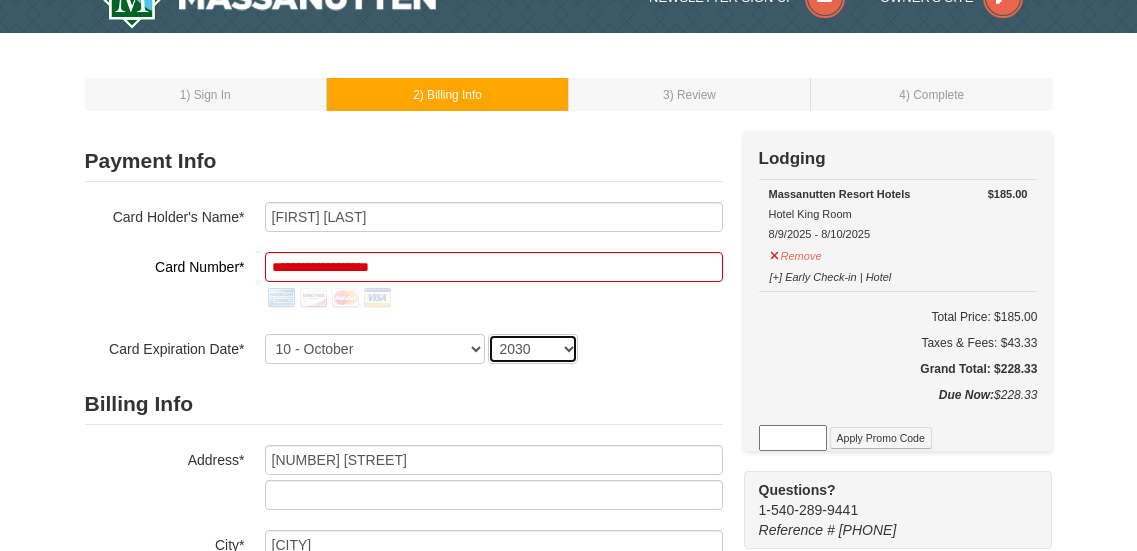 click on "2025 2026 2027 2028 2029 2030 2031 2032 2033 2034" at bounding box center [533, 349] 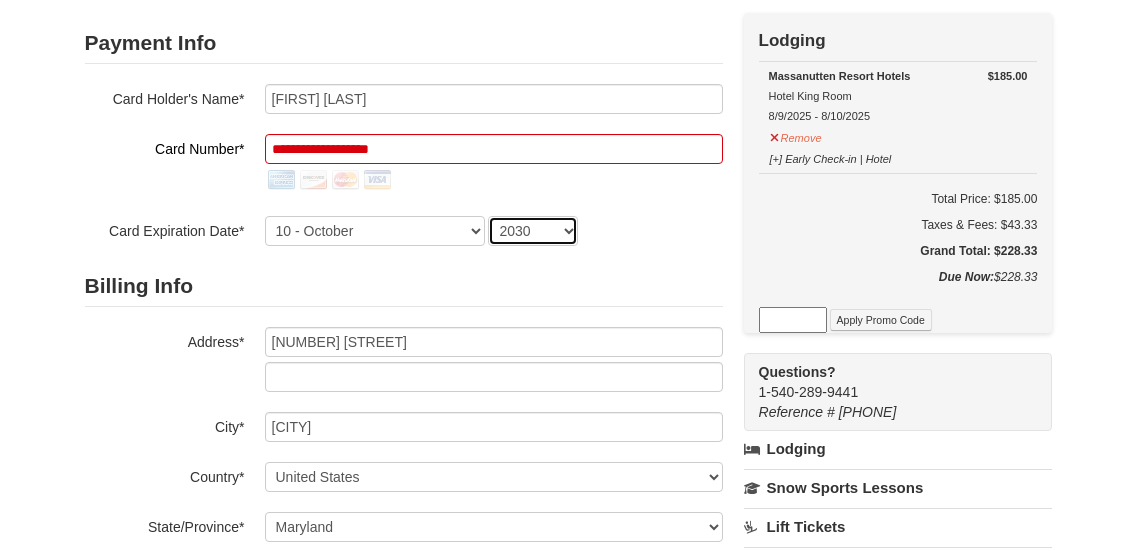 scroll, scrollTop: 151, scrollLeft: 0, axis: vertical 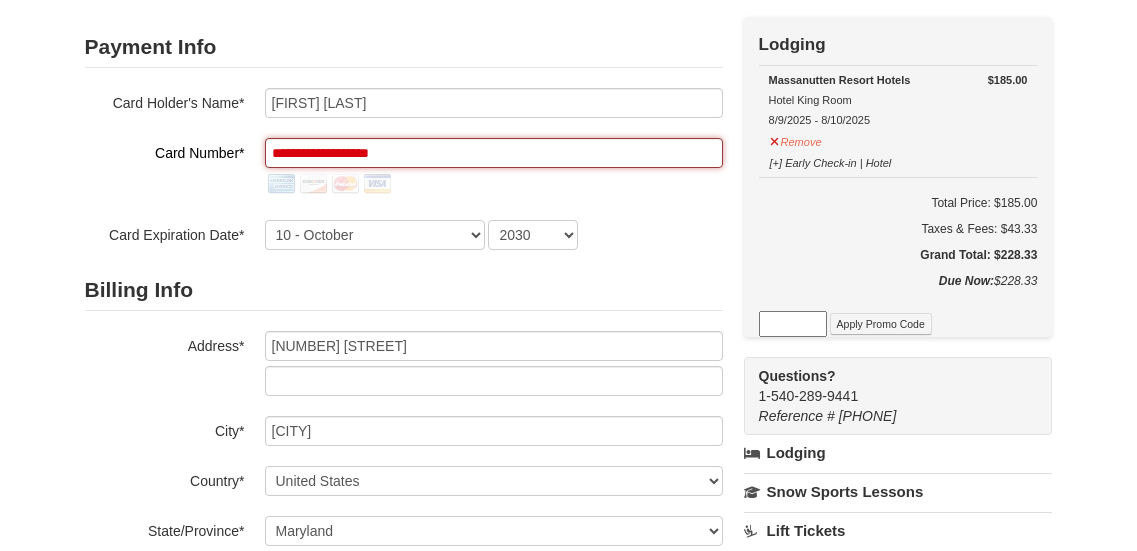 click on "**********" at bounding box center (494, 153) 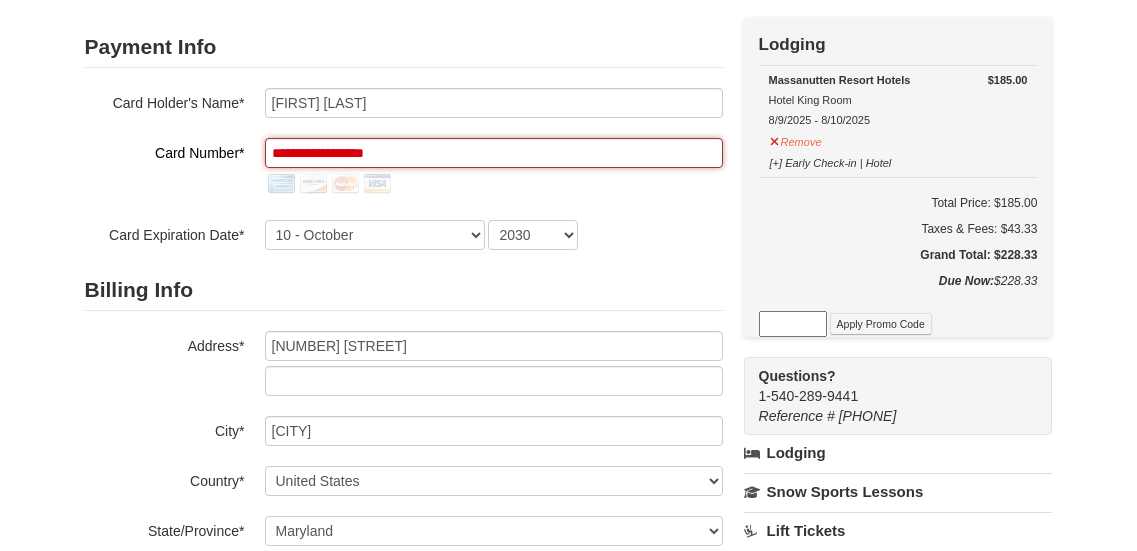click on "**********" at bounding box center (494, 153) 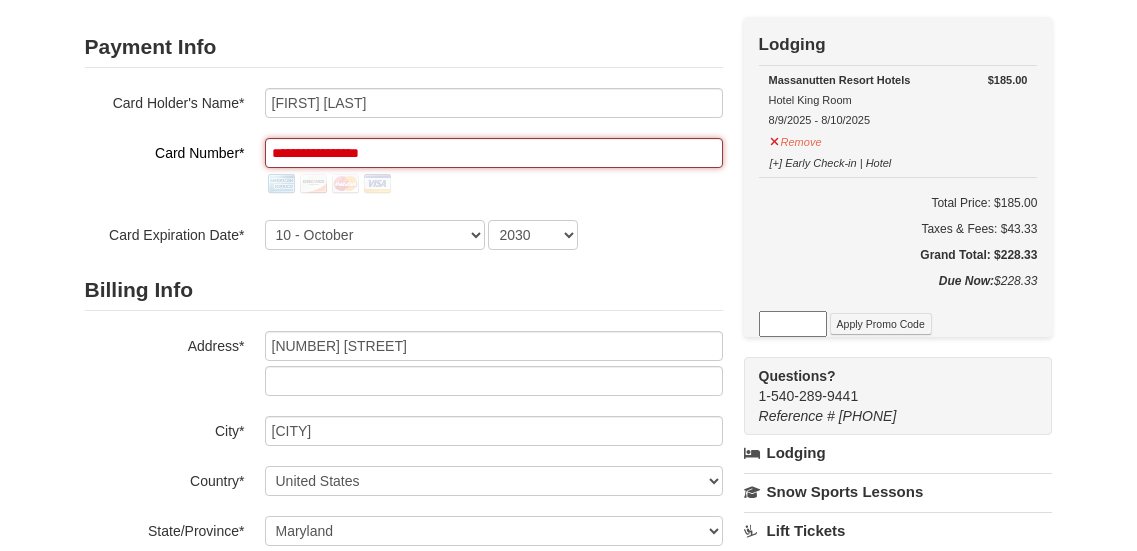 click on "**********" at bounding box center (494, 153) 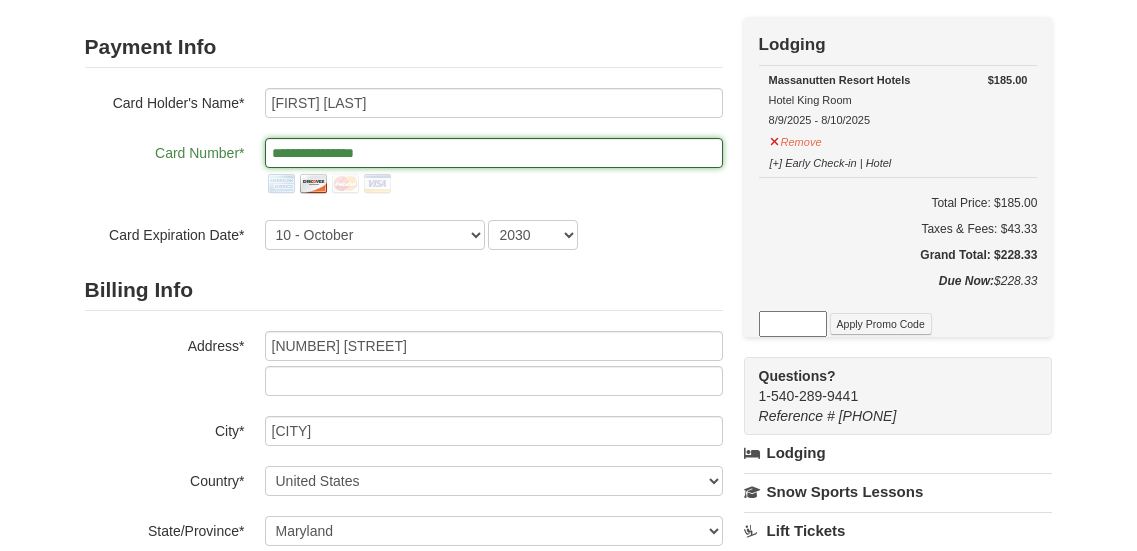 type on "**********" 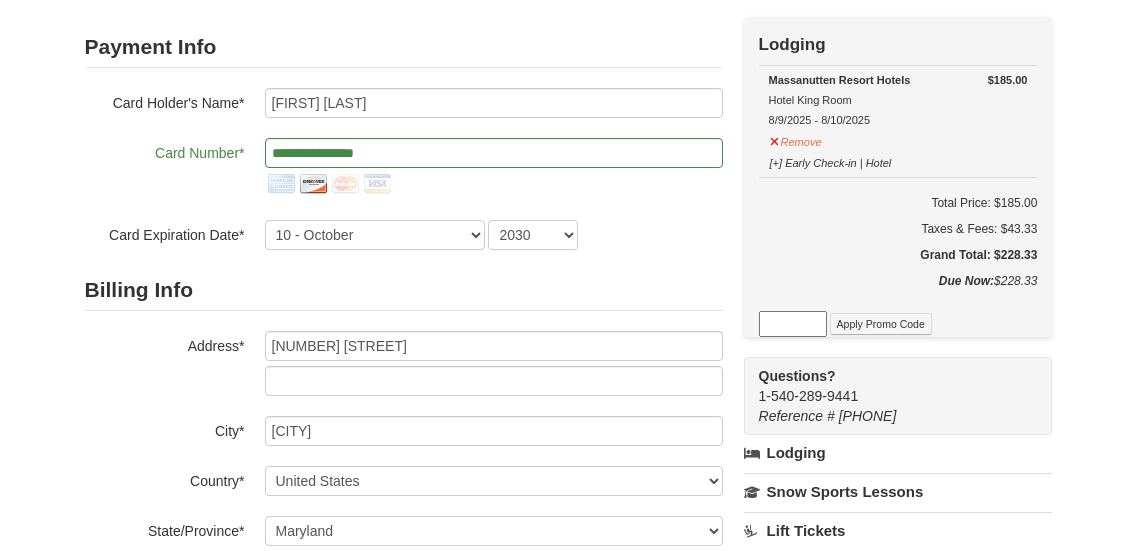 click on "1 - January 2 - February 3 - March 4 - April 5 - May 6 - June 7 - July 8 - August 9 - September 10 - October 11 - November 12 - December
2025 2026 2027 2028 2029 2030 2031 2032 2033 2034" at bounding box center [494, 235] 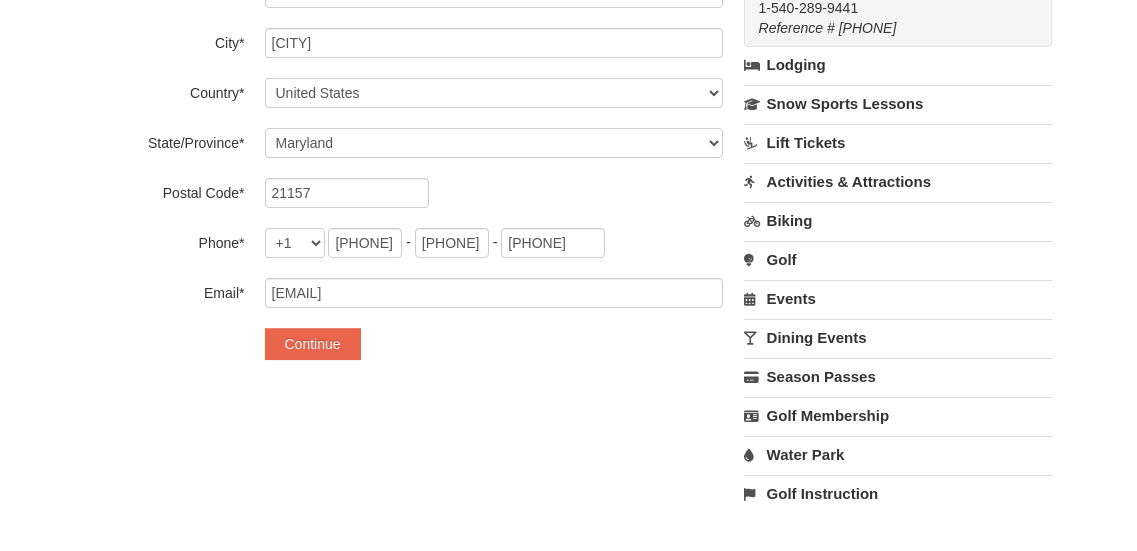scroll, scrollTop: 560, scrollLeft: 0, axis: vertical 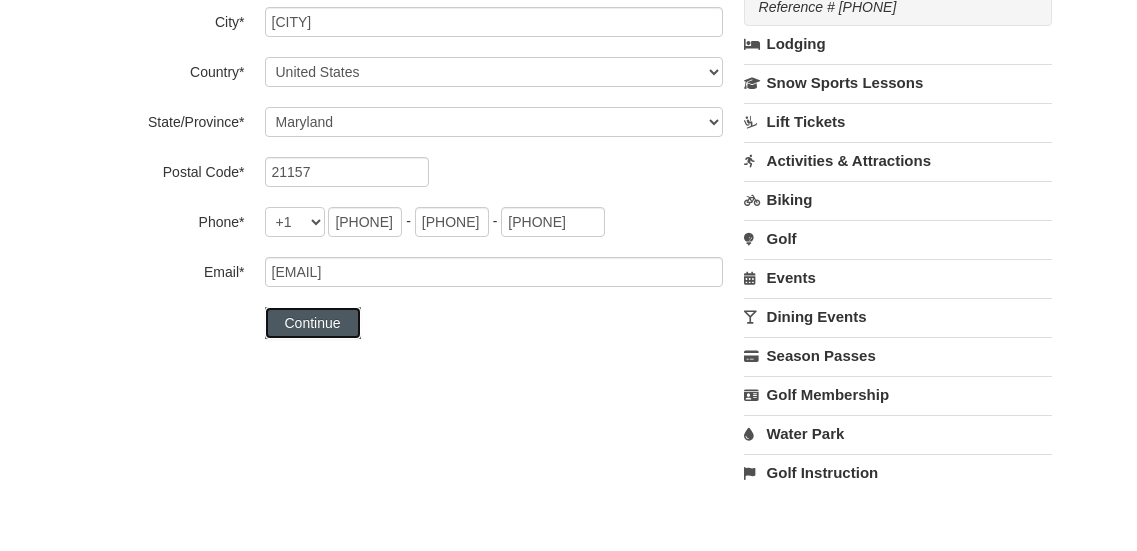 click on "Continue" at bounding box center [313, 323] 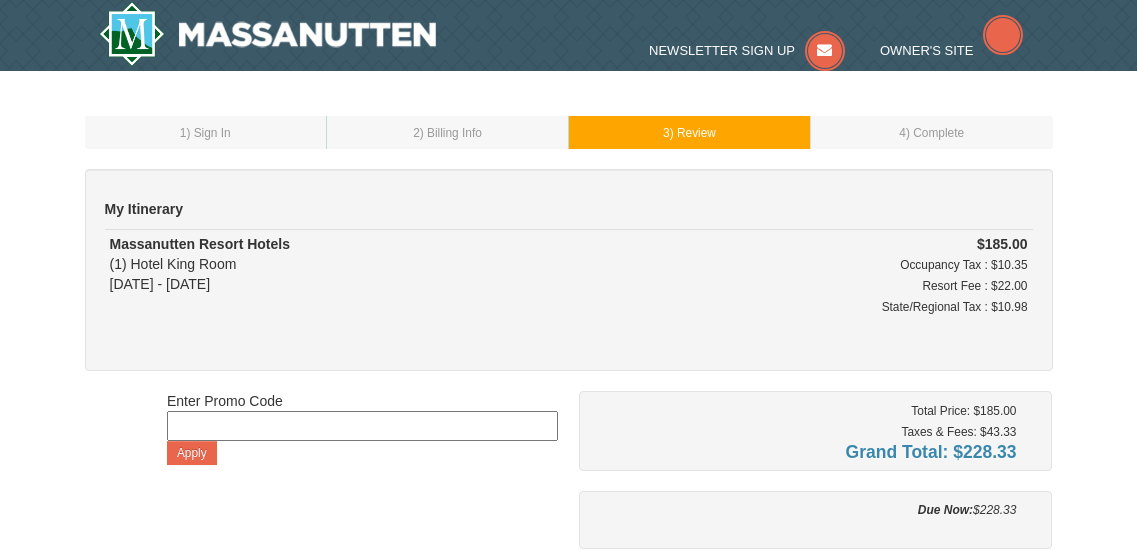 scroll, scrollTop: 0, scrollLeft: 0, axis: both 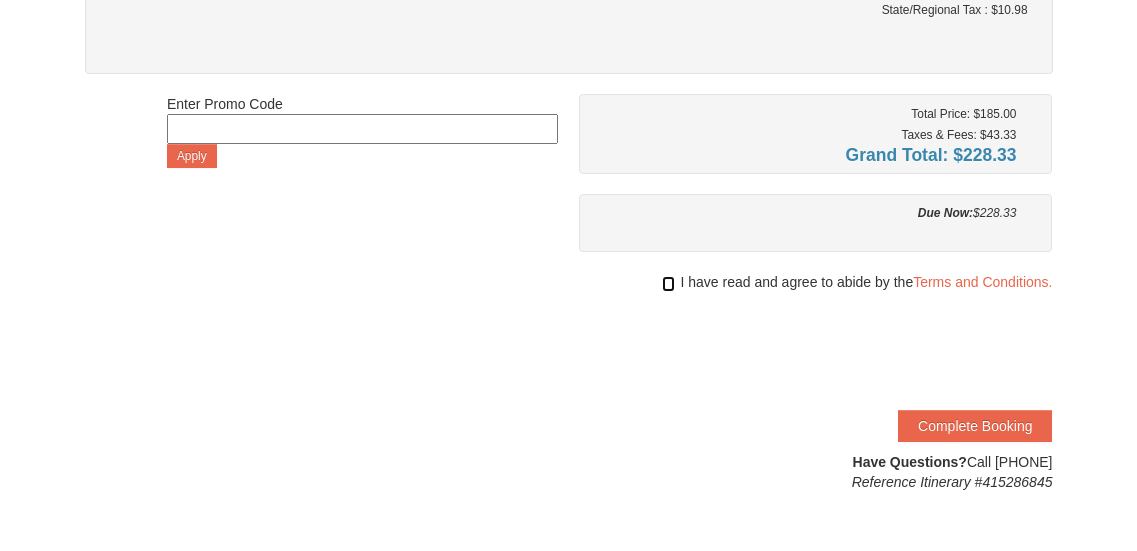 click at bounding box center (668, 284) 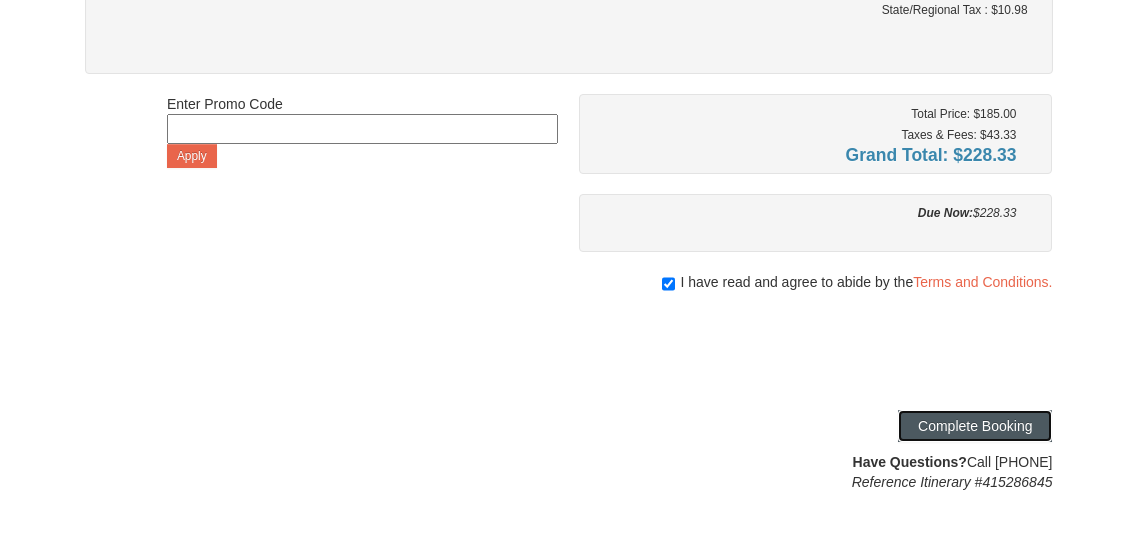 click on "Complete Booking" at bounding box center [975, 426] 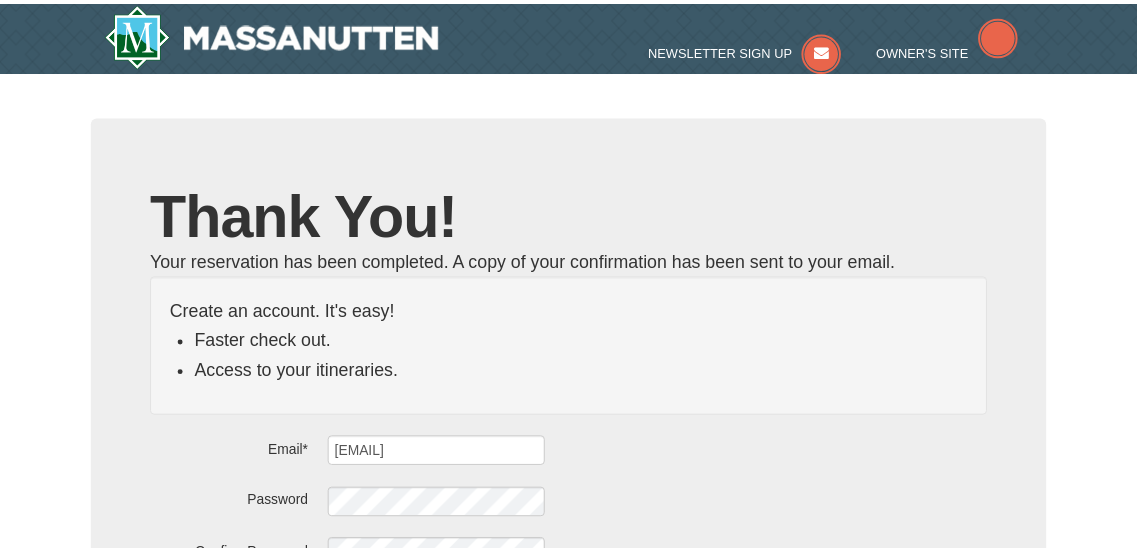 scroll, scrollTop: 0, scrollLeft: 0, axis: both 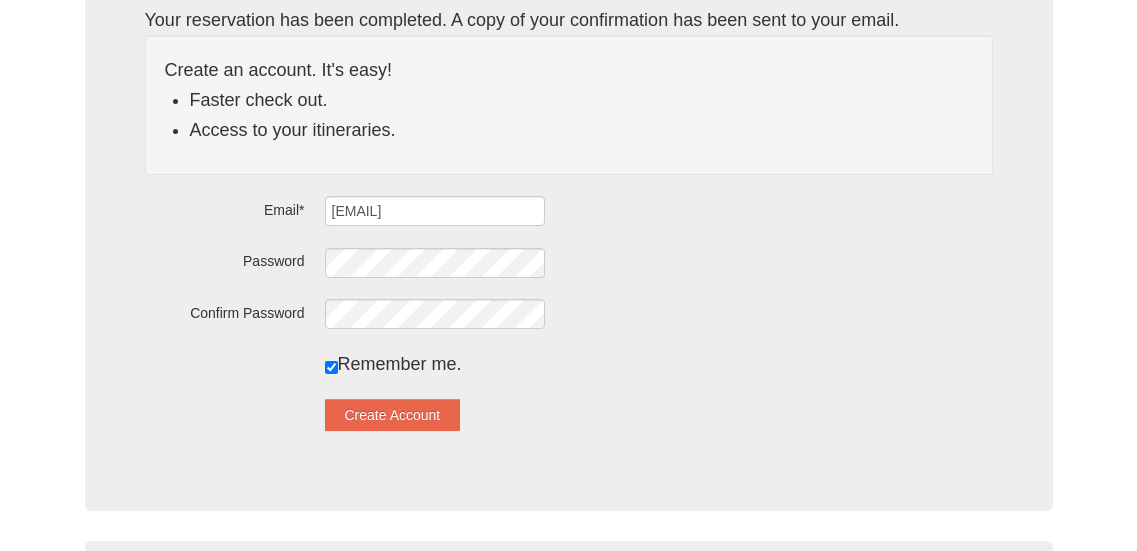 click on "Thank You!
Your reservation has been completed. A copy of your confirmation has been sent to your email.
View My Account
Create an account.  It's easy!
Faster check out.
Access to your itineraries.
Email*
briguitteb@gmail.com
Password
Confirm Password" at bounding box center (569, 193) 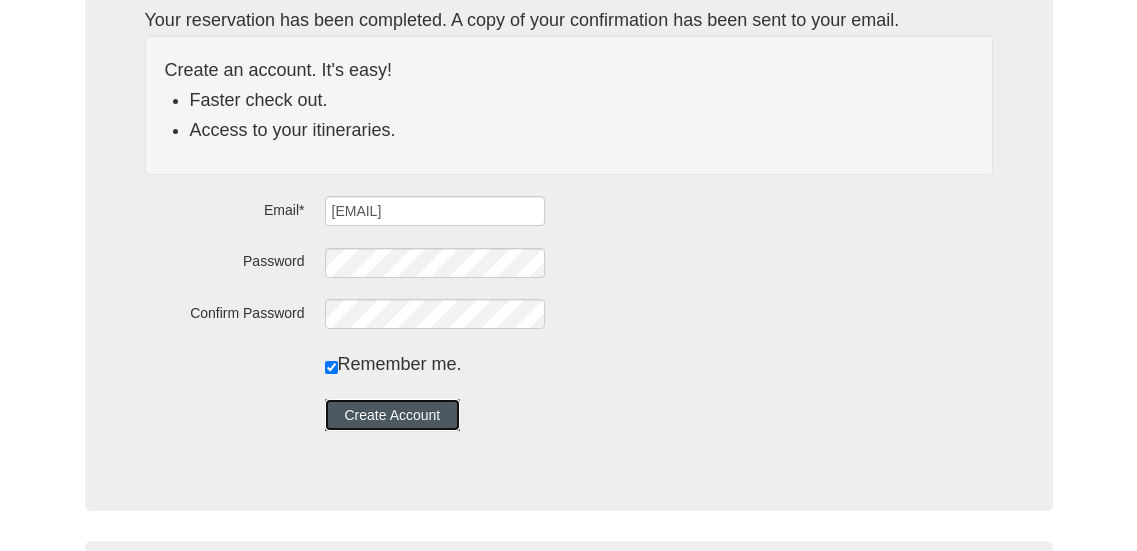 click on "Create Account" at bounding box center [393, 415] 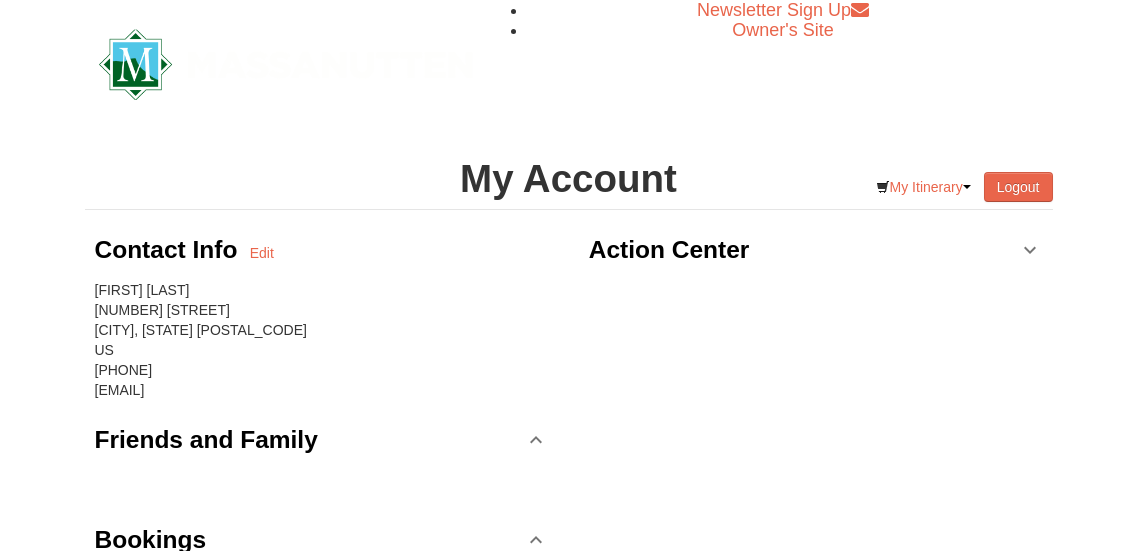 scroll, scrollTop: 0, scrollLeft: 0, axis: both 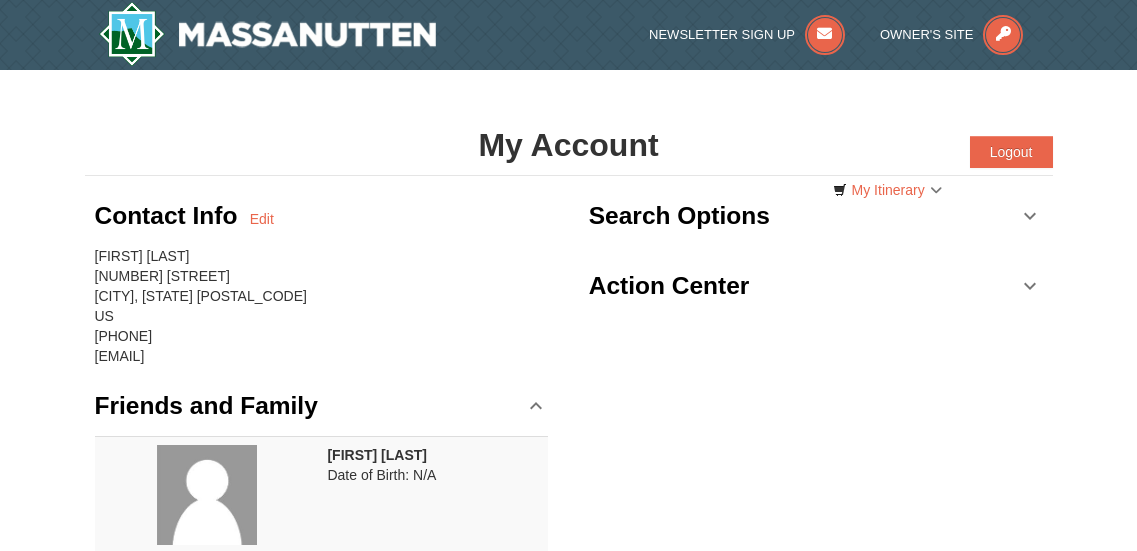 click on "Arrival Please format dates MM/DD/YYYY
08/09/2025
Departure Please format dates MM/DD/YYYY
08/09/2025
Adults
2
Children
0
Search
Snow Sports Lessons" at bounding box center [816, 256] 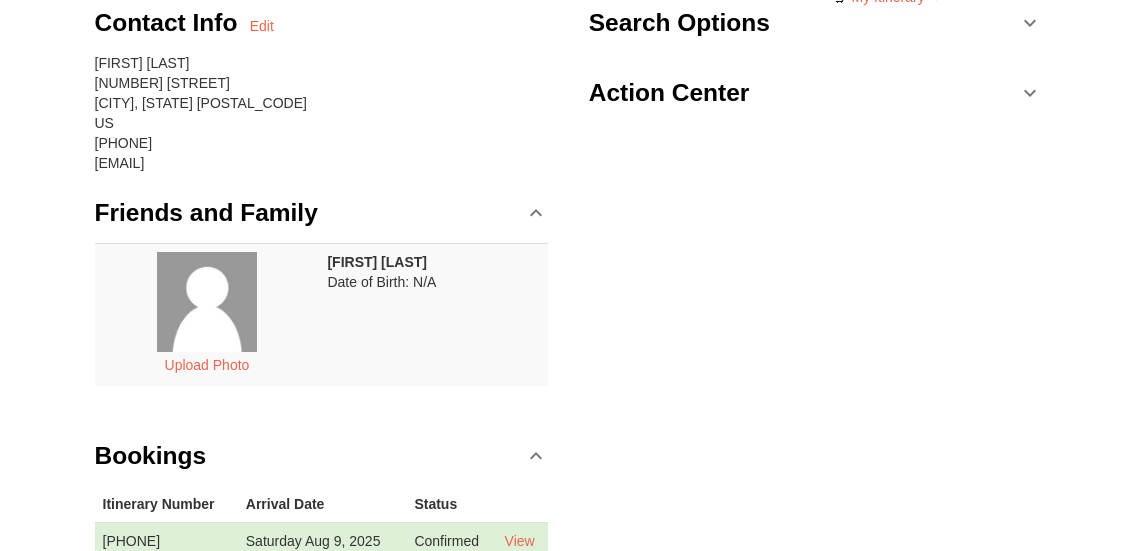 scroll, scrollTop: 0, scrollLeft: 0, axis: both 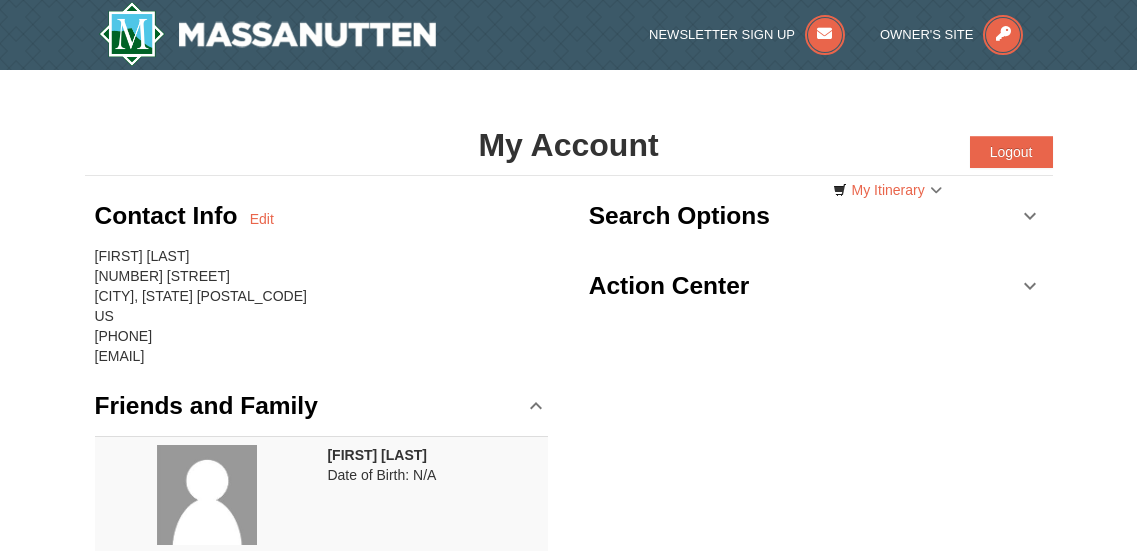 click on "[NAME] [LAST_NAME]
370 Logan Drive
[CITY], [STATE]  [POSTAL_CODE]
US
[PHONE]
[EMAIL]
Friends and Family
Upload Photo" at bounding box center (569, 453) 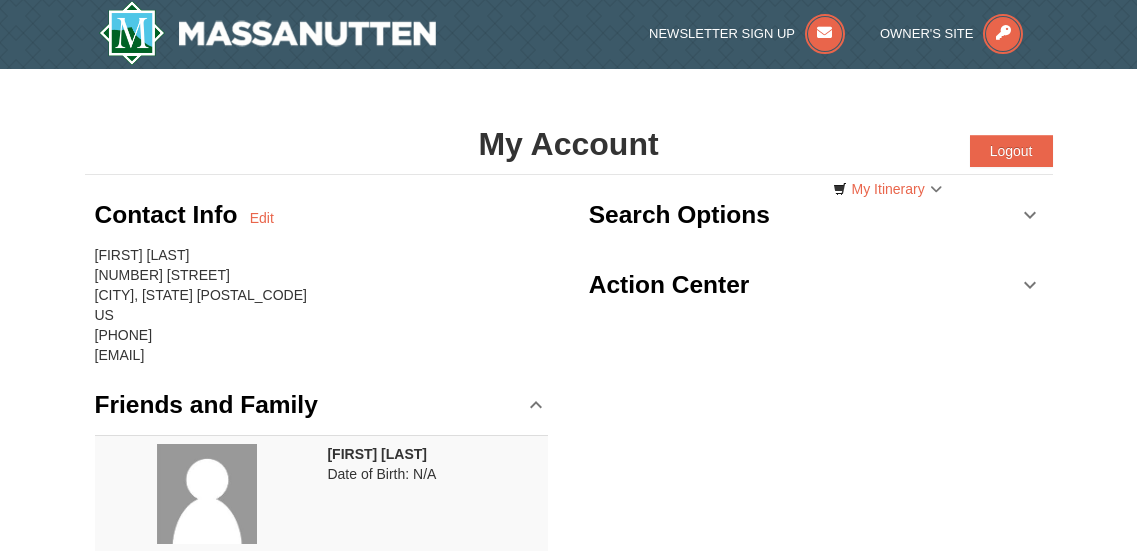 scroll, scrollTop: 0, scrollLeft: 0, axis: both 